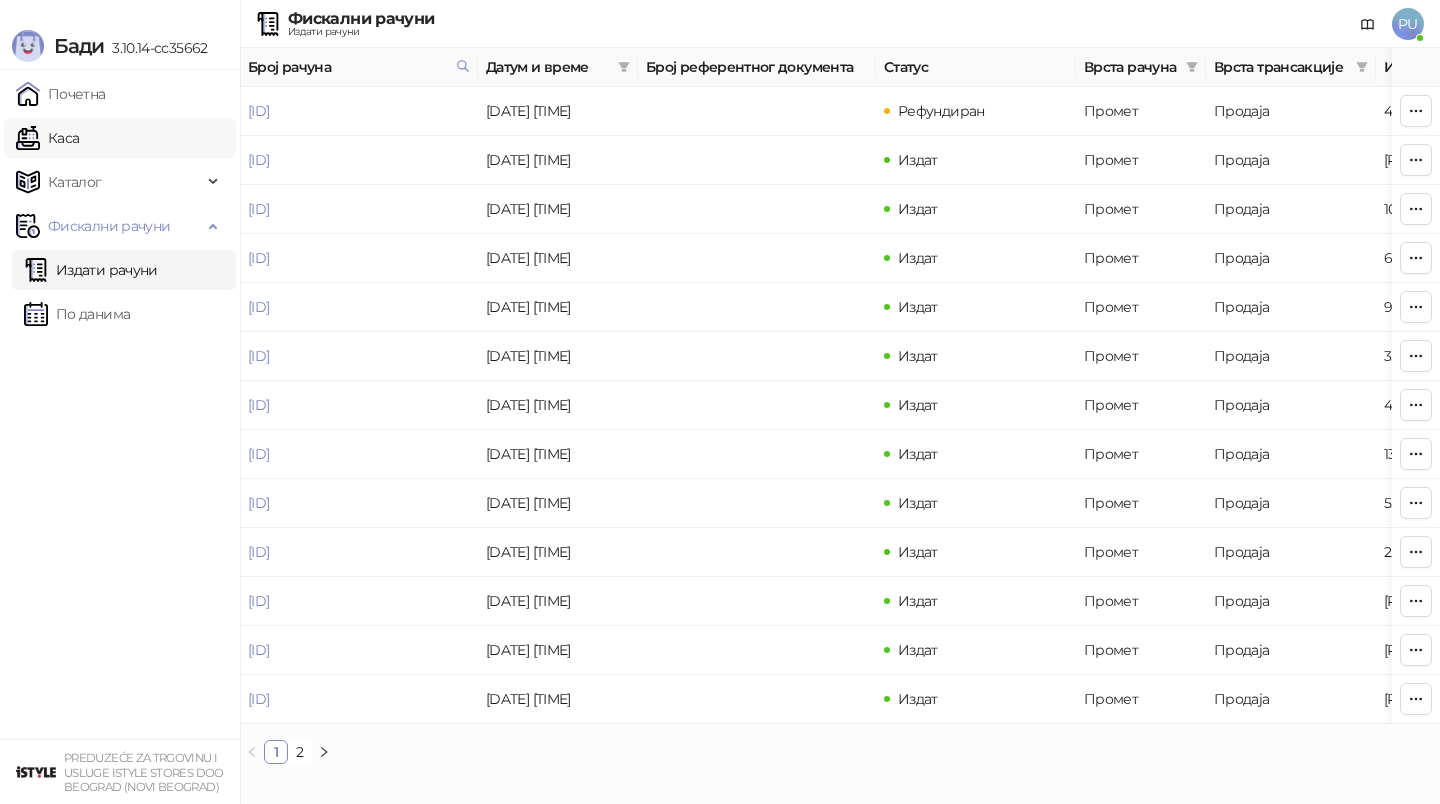 scroll, scrollTop: 0, scrollLeft: 0, axis: both 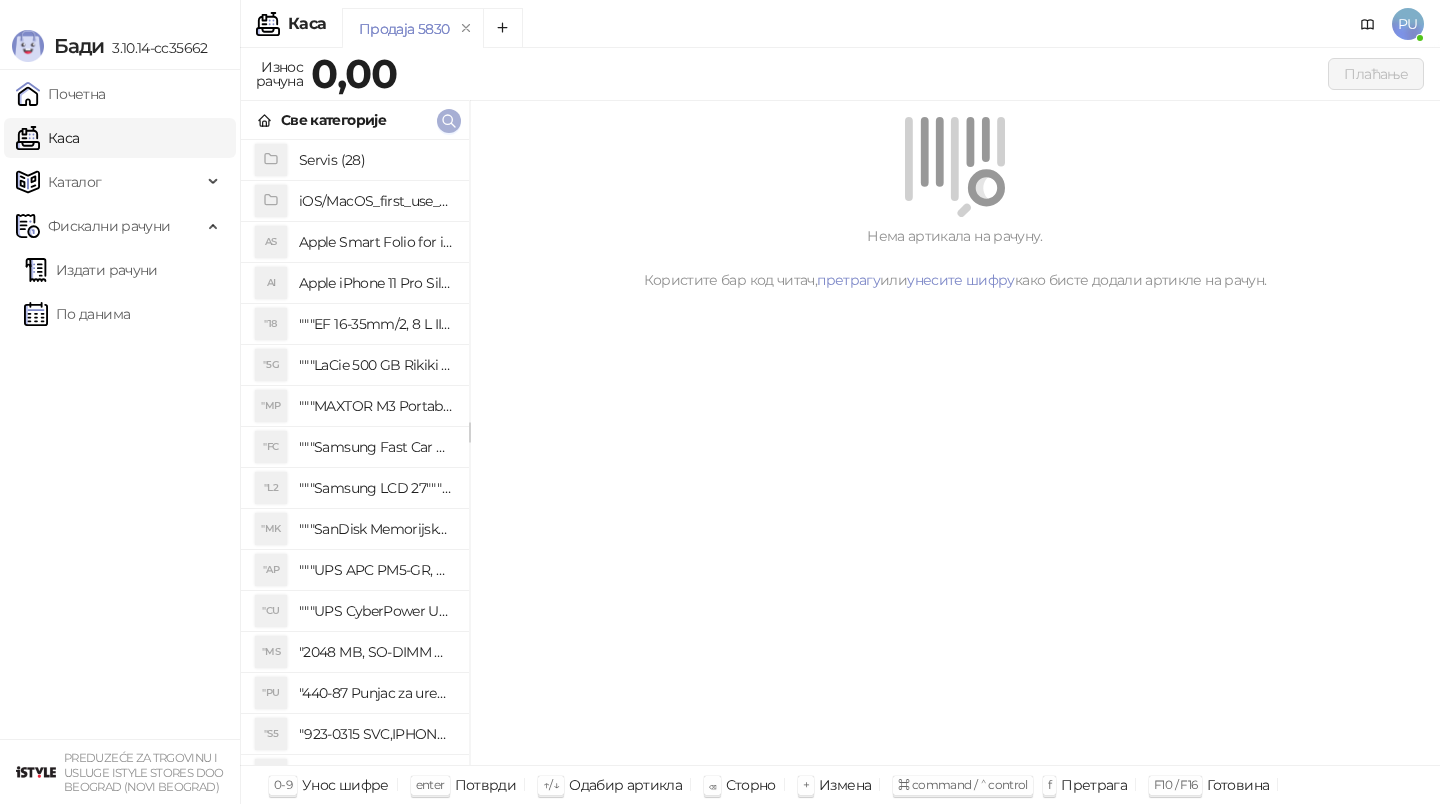 click 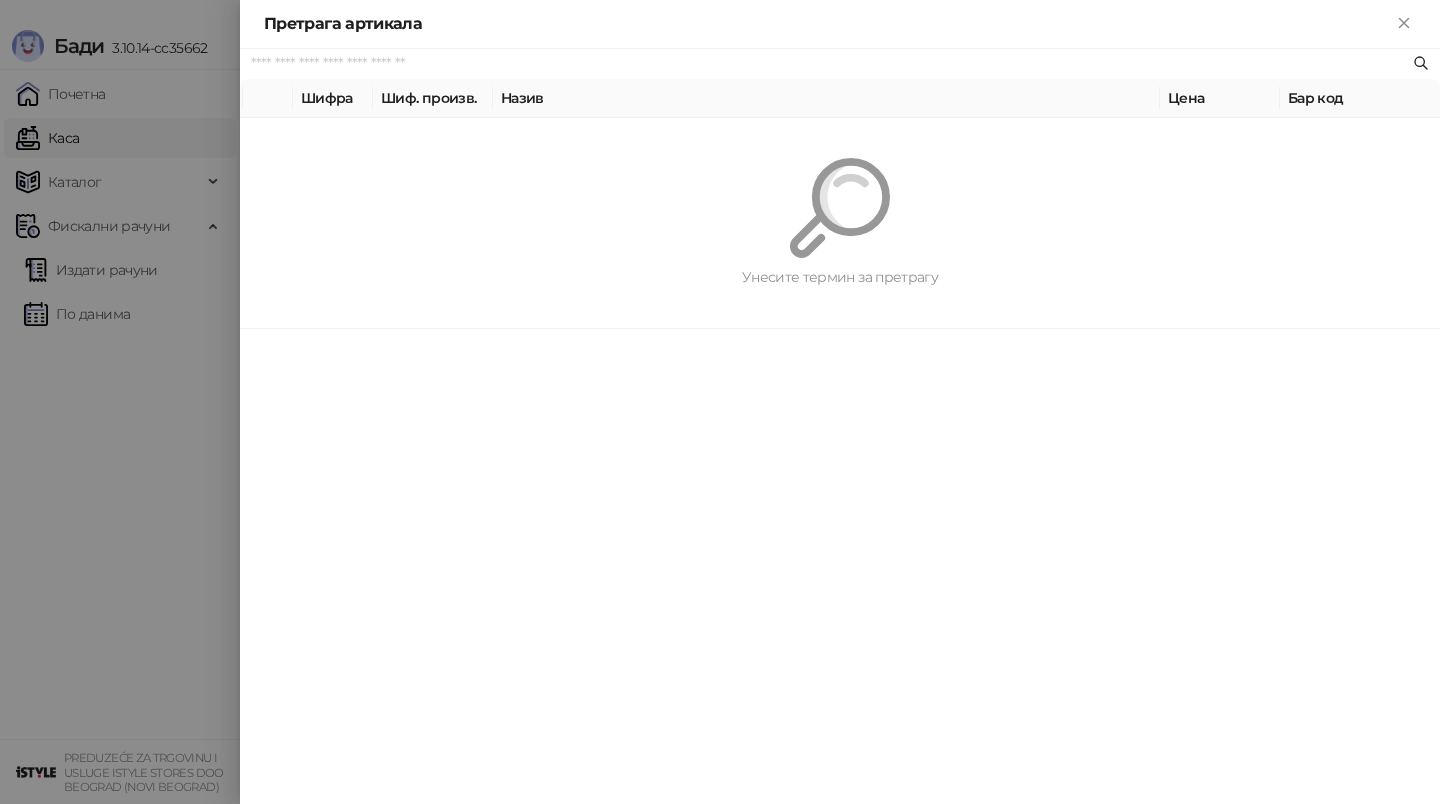 paste on "*********" 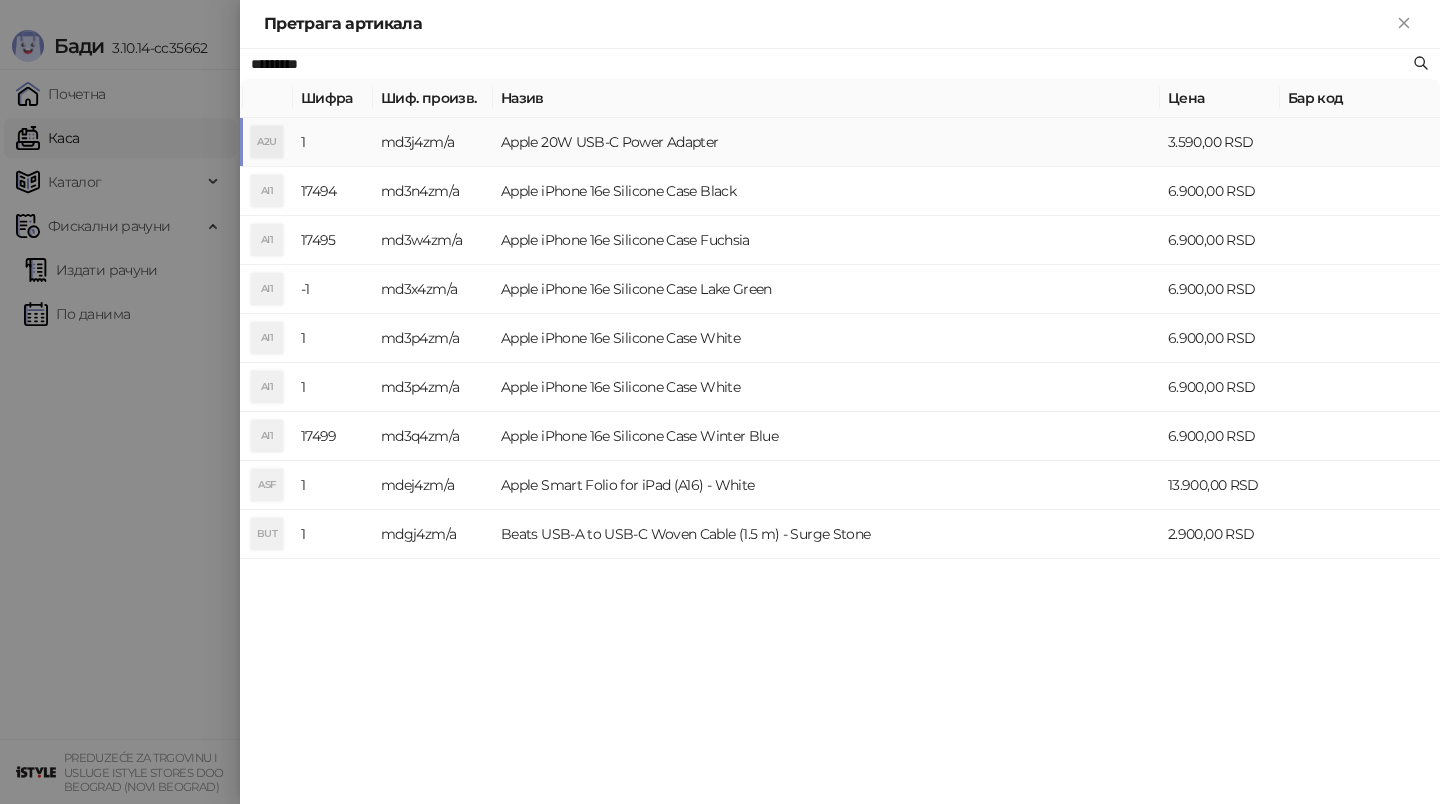 click on "Apple 20W USB-C Power Adapter" at bounding box center (826, 142) 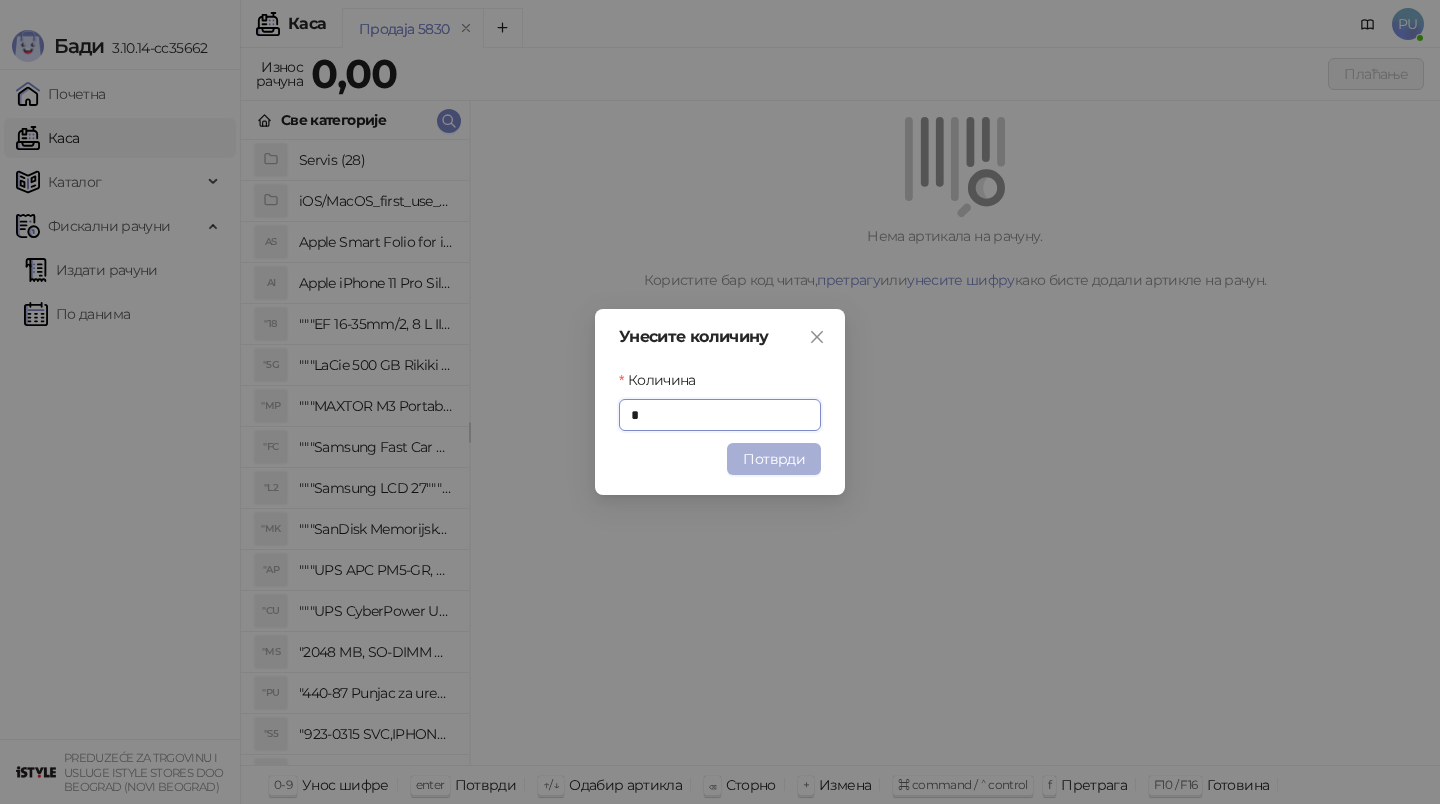 click on "Потврди" at bounding box center (774, 459) 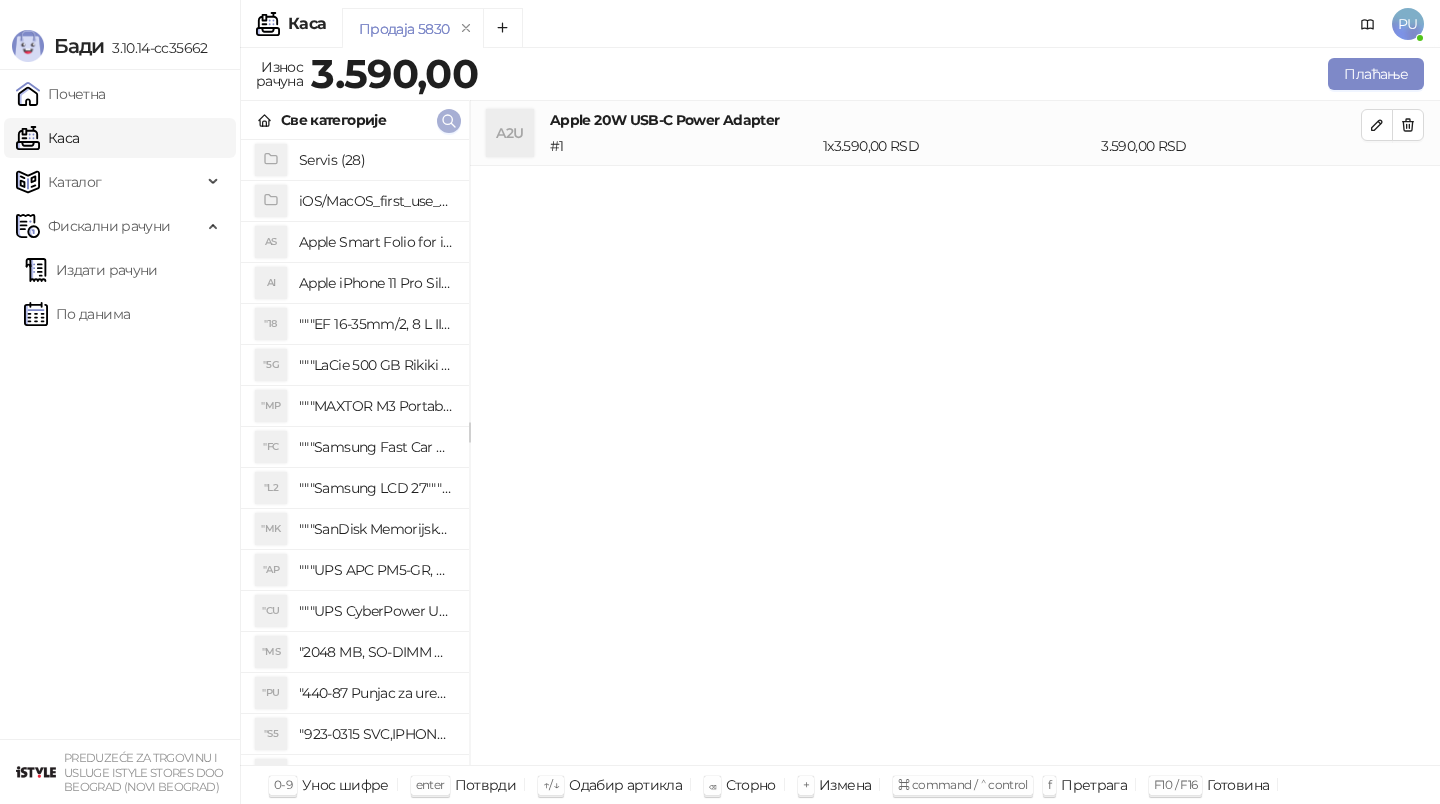 click 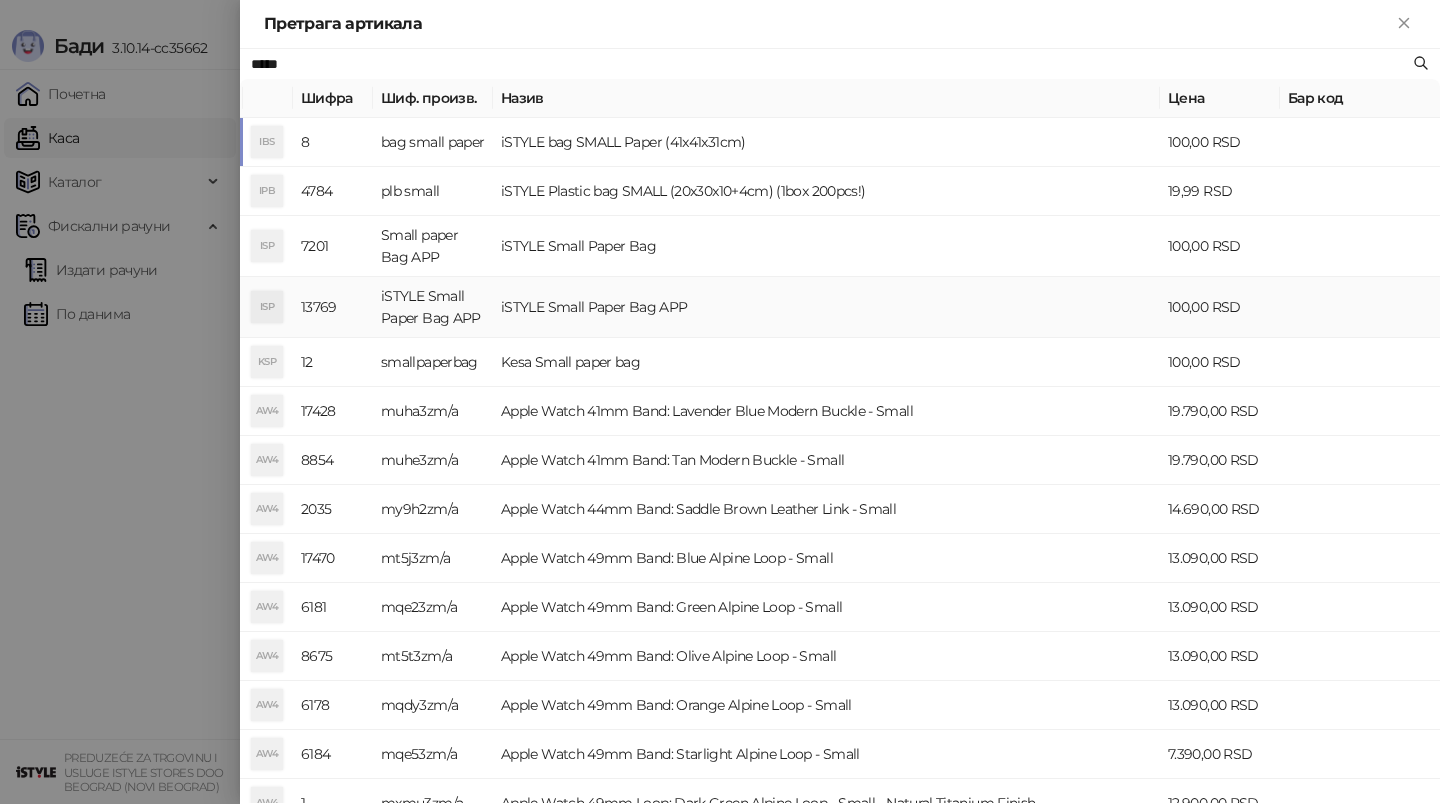 type on "*****" 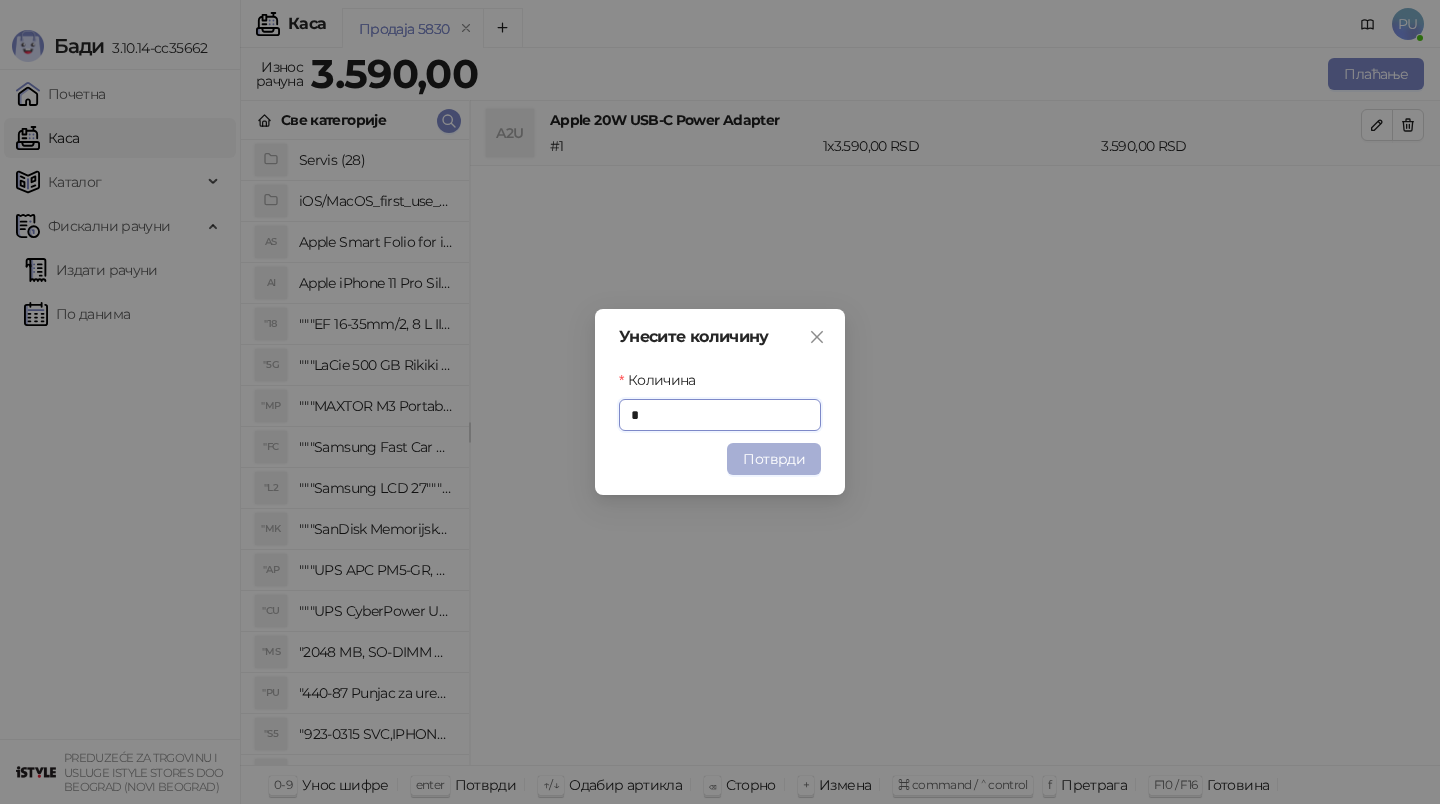 click on "Потврди" at bounding box center (774, 459) 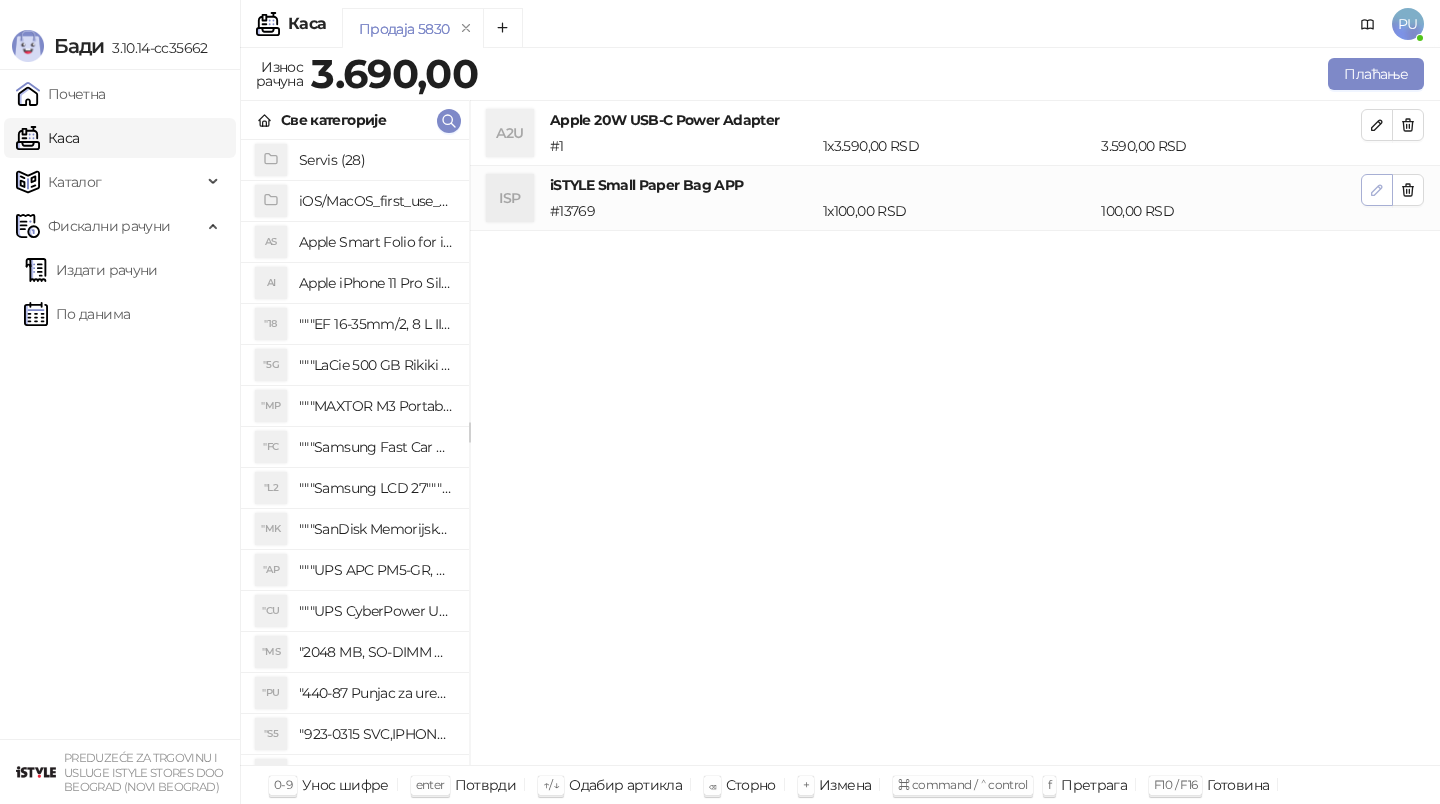 click 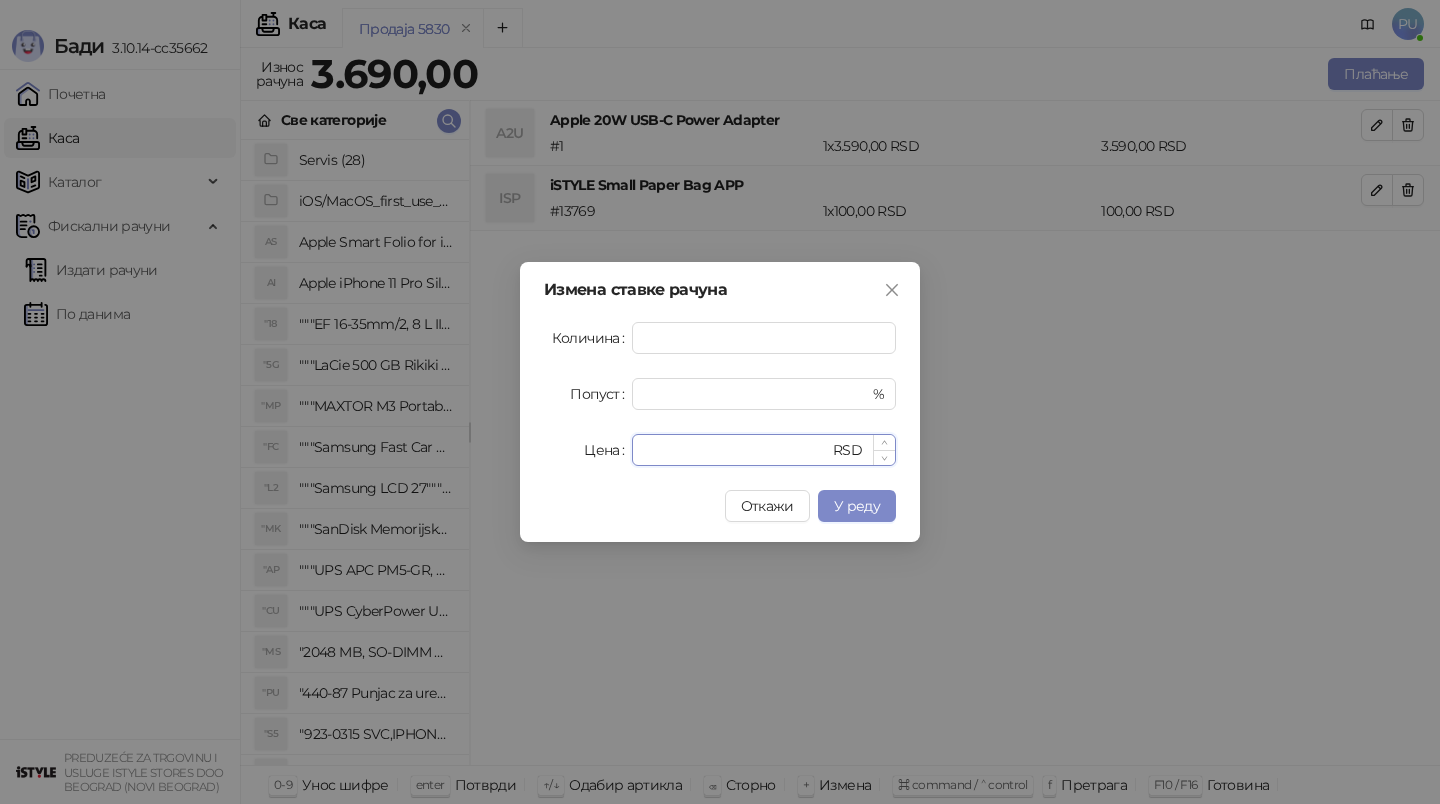 click on "***" 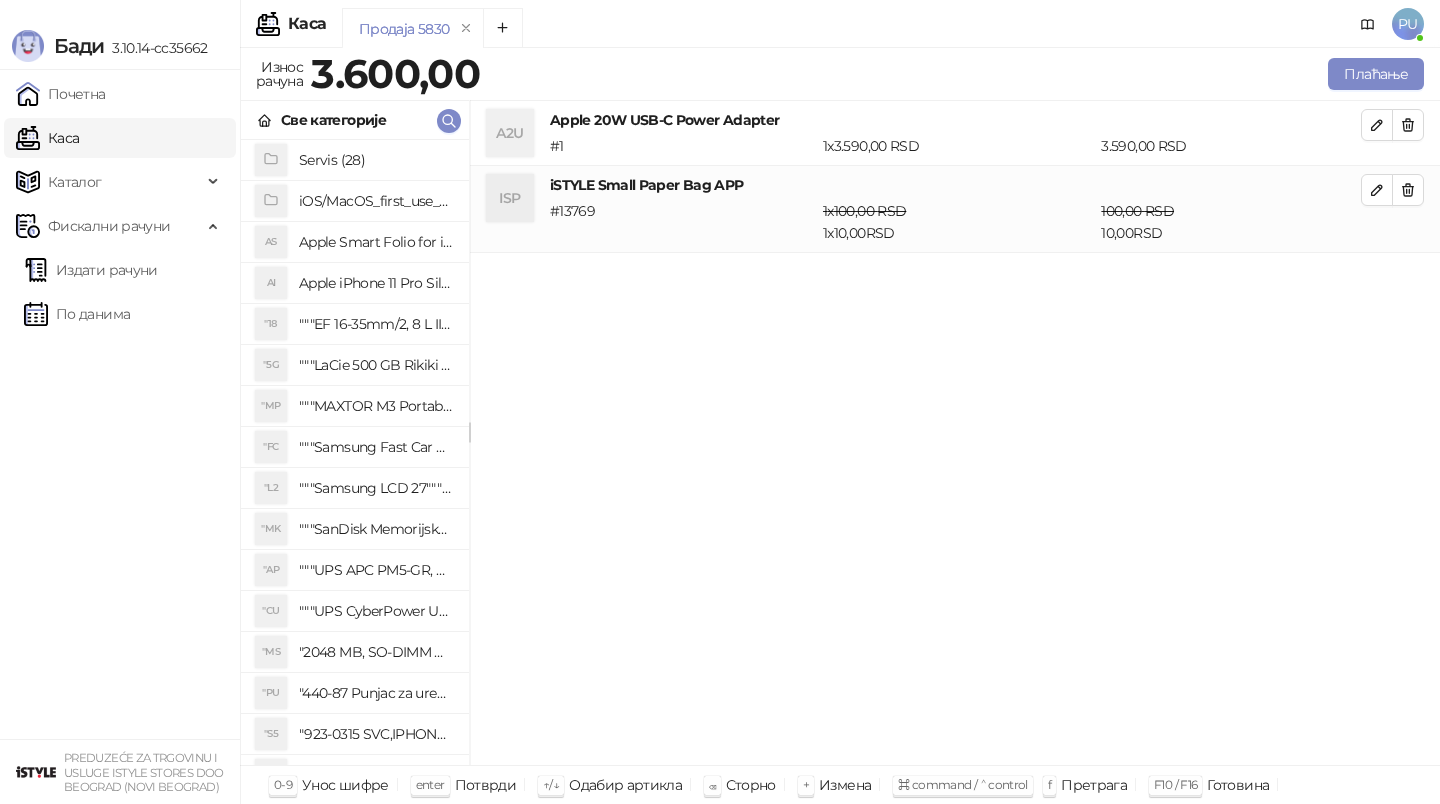 click on "Продаја 5830 Износ рачуна 3.600,00 Плаћање Све категорије Servis (28) iOS/MacOS_first_use_assistance (4) AS Apple Smart Folio for iPad mini (A17 Pro) - Sage AI Apple iPhone 11 Pro Silicone Case - Black "18 """EF 16-35mm/2, 8 L III USM""" "5G """LaCie 500 GB Rikiki USB 3.0 / Ultra Compact & Resistant aluminum / USB 3.0 / 2.5""""""" "MP """MAXTOR M3 Portable 2TB 2.5"""" crni eksterni hard disk HX-M201TCB/GM""" "FC """Samsung Fast Car Charge Adapter, brzi auto punja_, boja crna""" "L2 """Samsung LCD 27"""" C27F390FHUXEN""" "MK """SanDisk Memorijska kartica 256GB microSDXC sa SD adapterom SDSQXA1-256G-GN6MA - Extreme PLUS, A2, UHS-I, V30, U3, Class 10, Brzina _itanja 160 MB/s, Brzina upisa 90 MB/s""" "AP """UPS APC PM5-GR, Essential Surge Arrest,5 utic_nica""" "CU """UPS CyberPower UT650EG, 650VA/360W , line-int., s_uko, desktop""" "MS "2048 MB, SO-DIMM DDRII, 667 MHz, Napajanje 1,8 0,1 V, Latencija CL5" "PU "440-87 Punjac za uredjaje sa micro USB portom 4/1, Stand." "S5 #[ID]"" at bounding box center (840, 426) 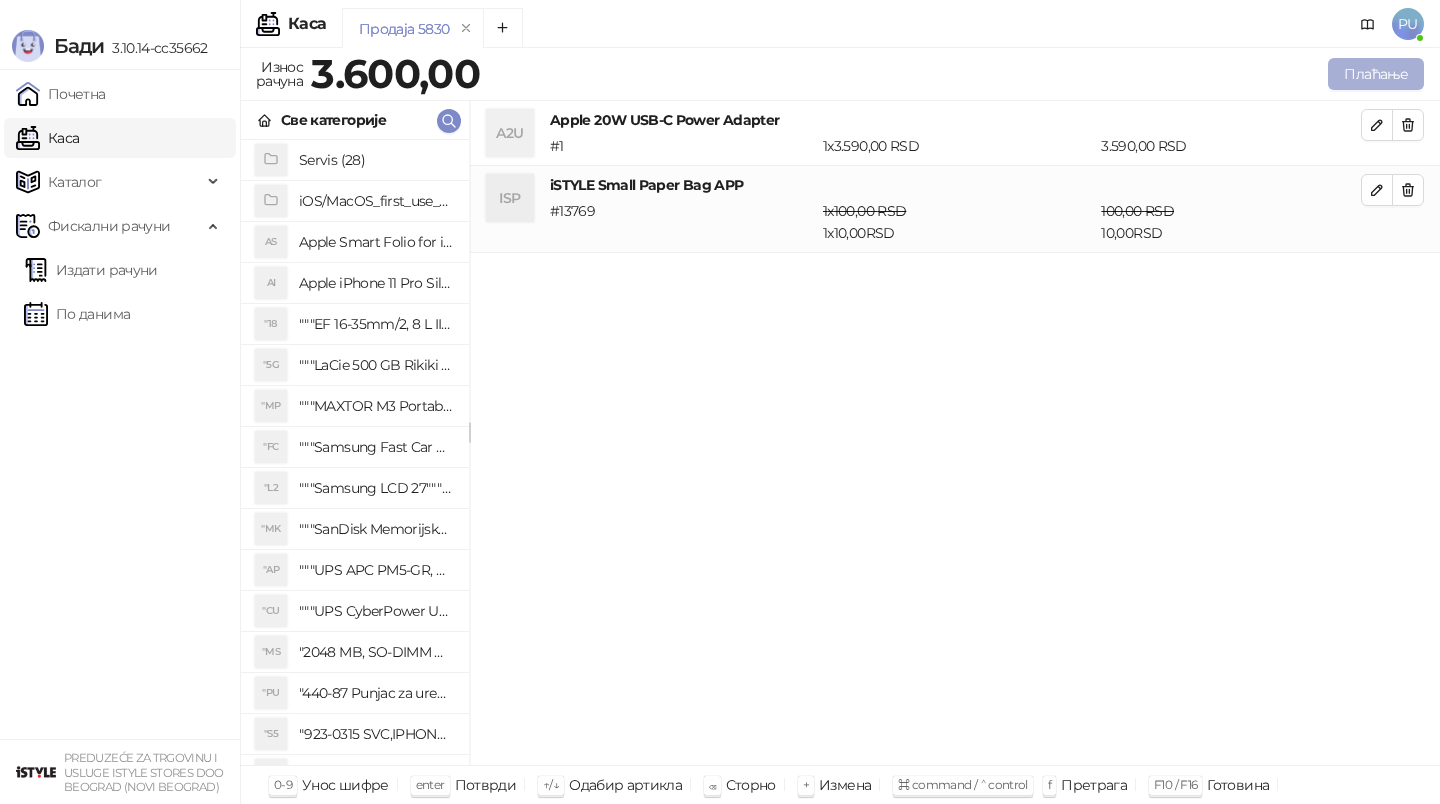 click on "Плаћање" at bounding box center (1376, 74) 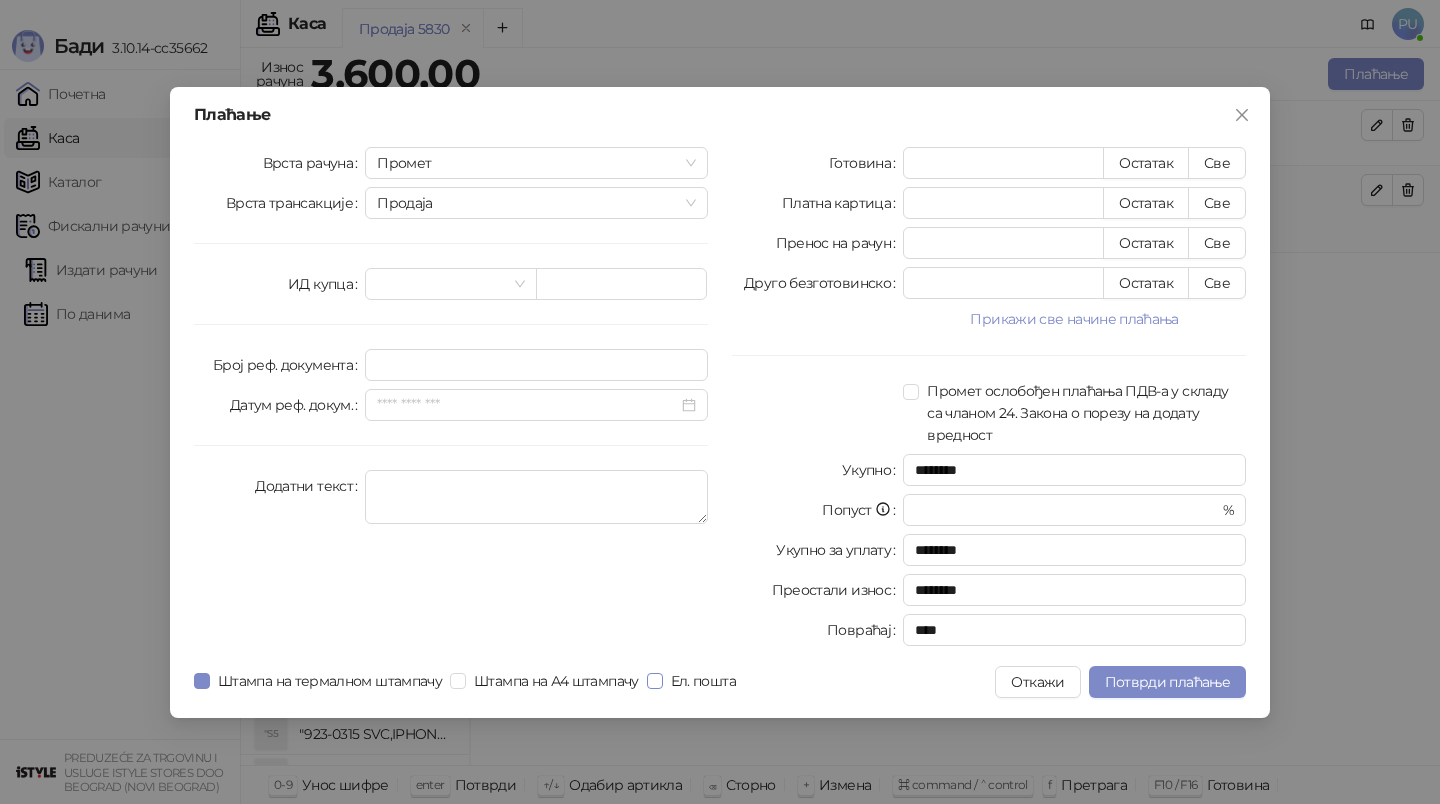 click on "Ел. пошта" at bounding box center (703, 681) 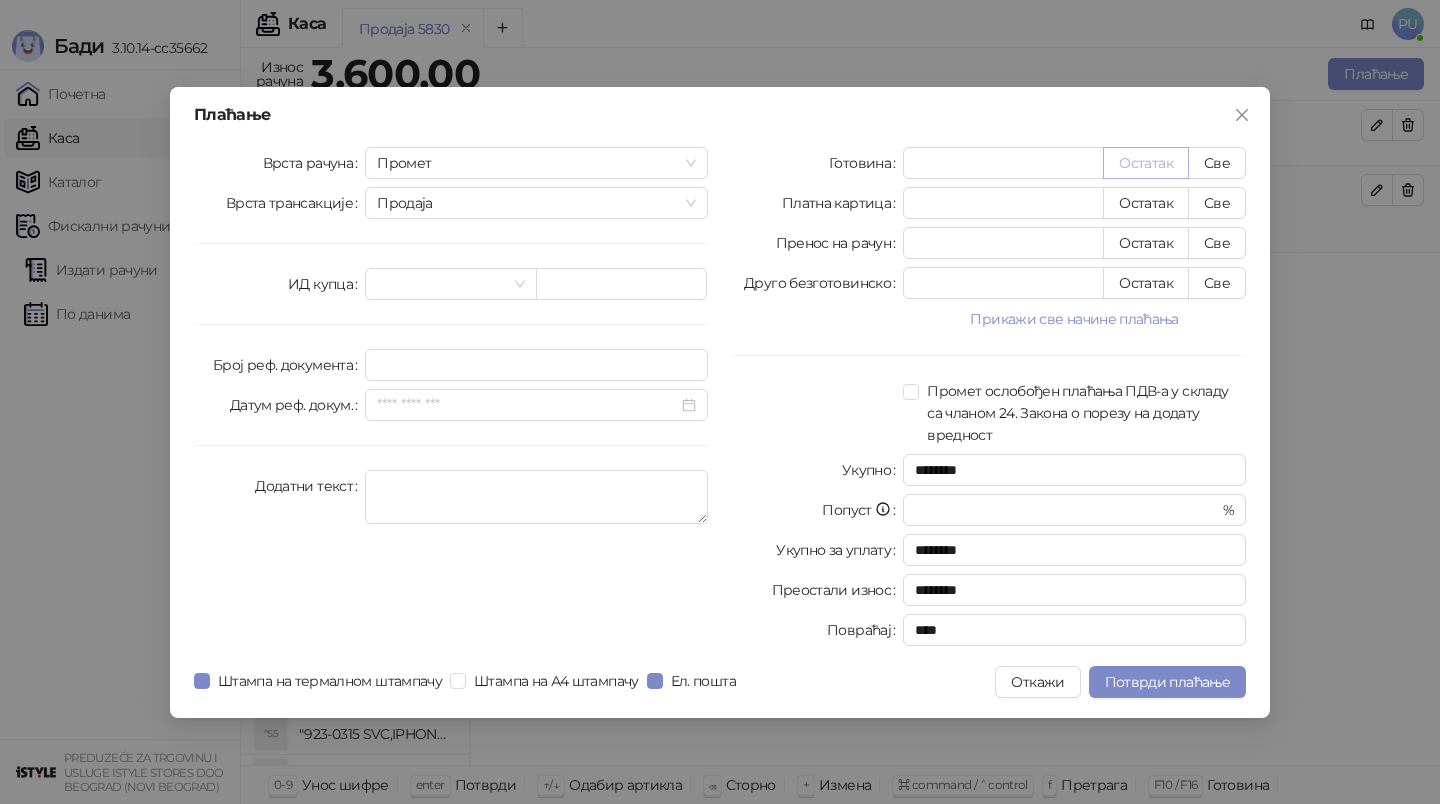 click on "Остатак" at bounding box center (1146, 163) 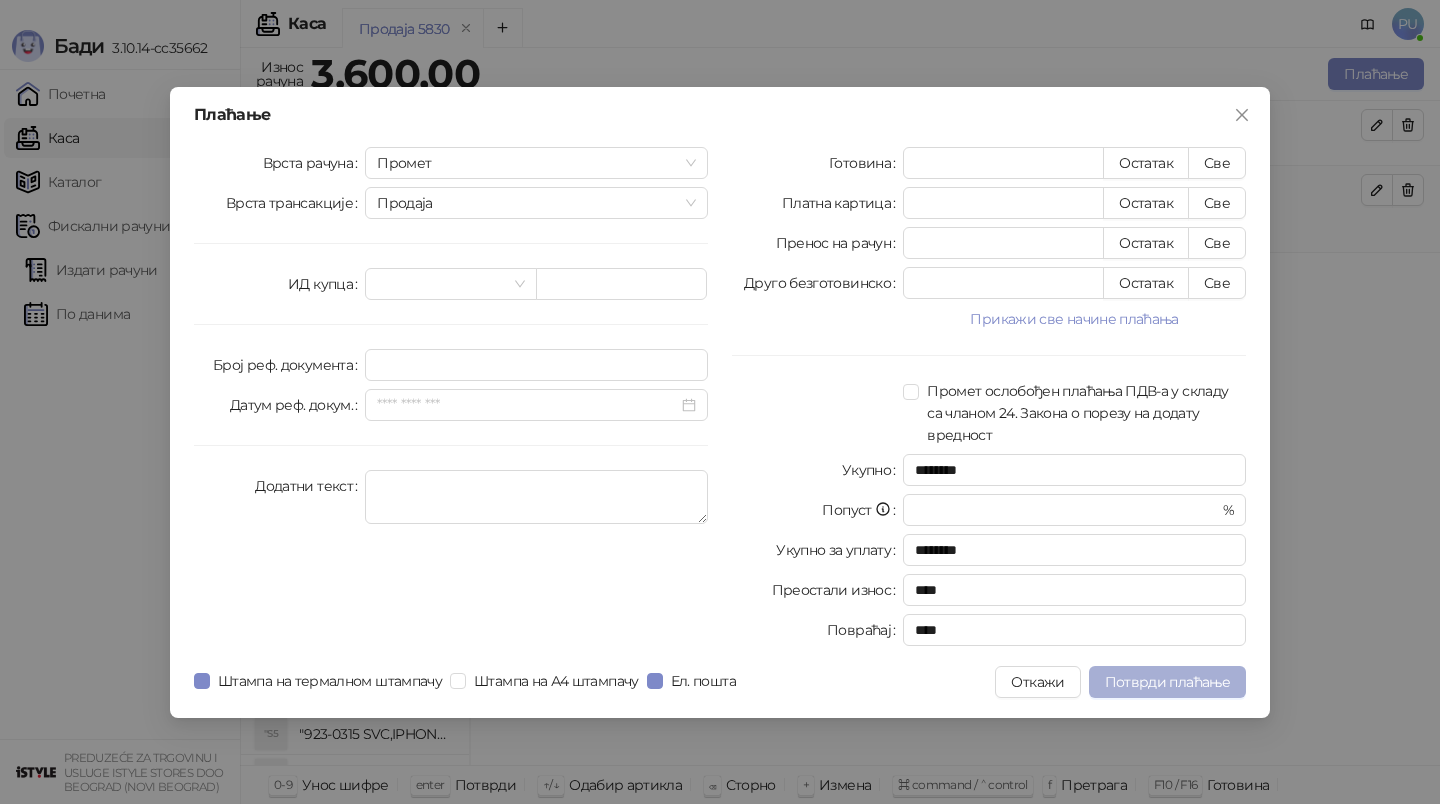 click on "Потврди плаћање" at bounding box center (1167, 682) 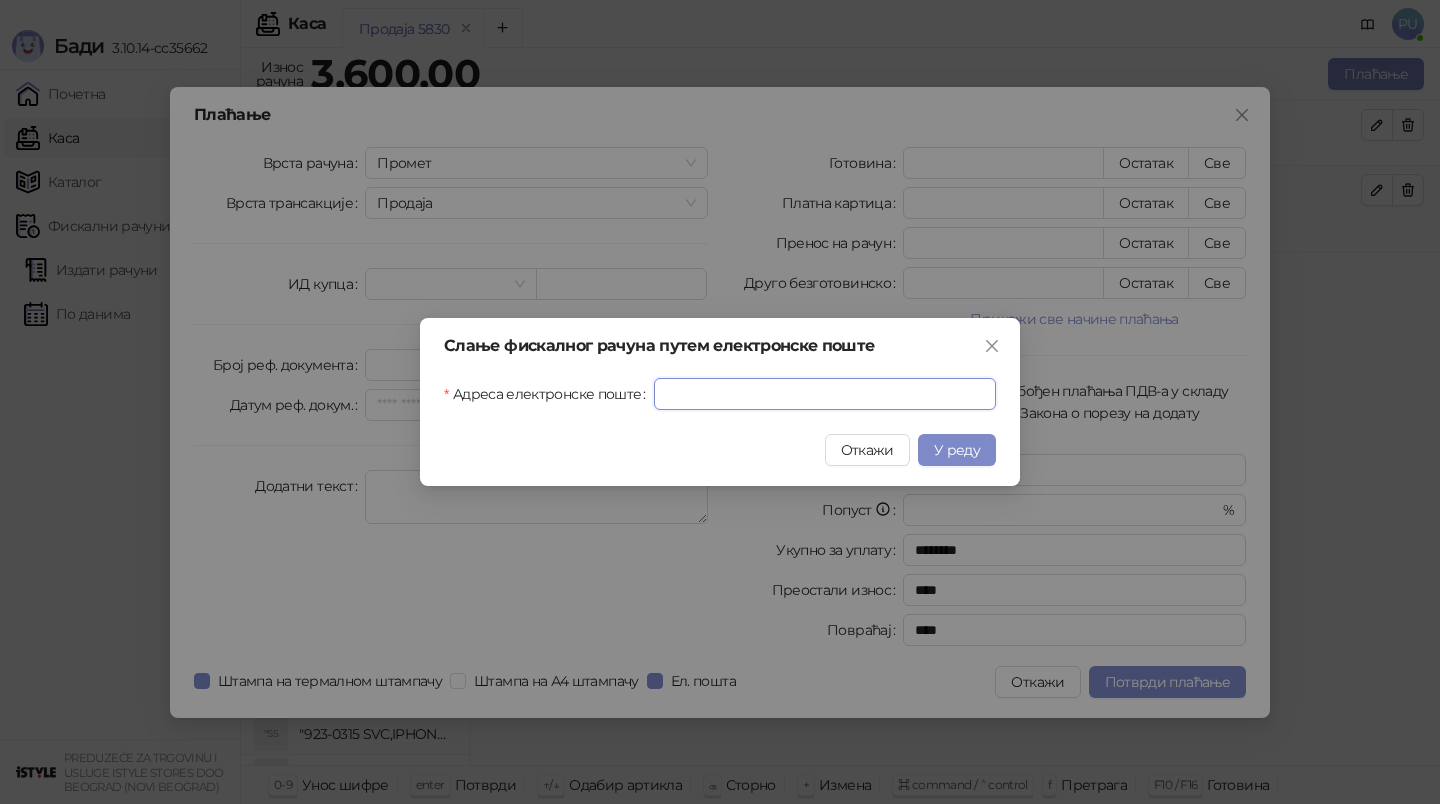 click on "Адреса електронске поште" at bounding box center [825, 394] 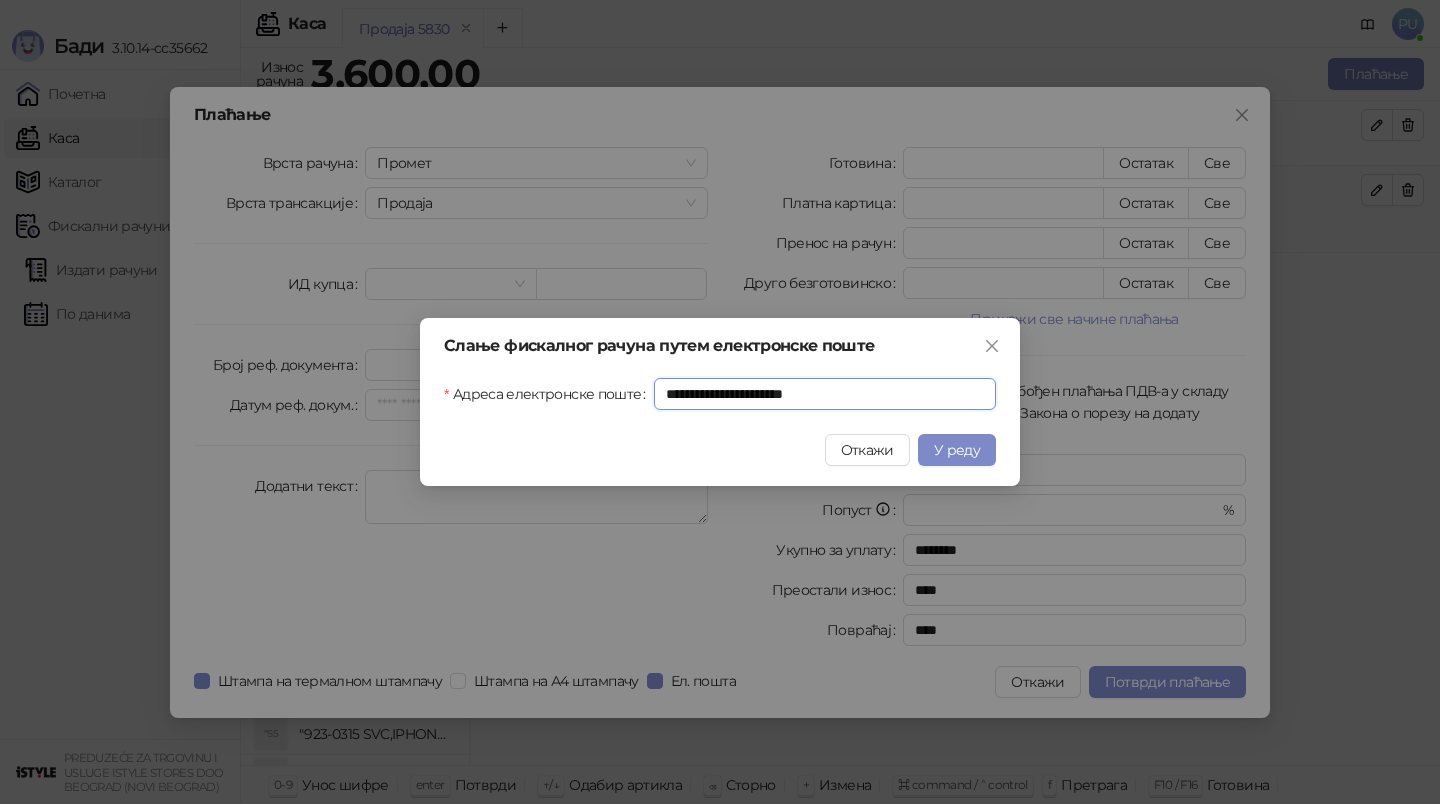 type on "**********" 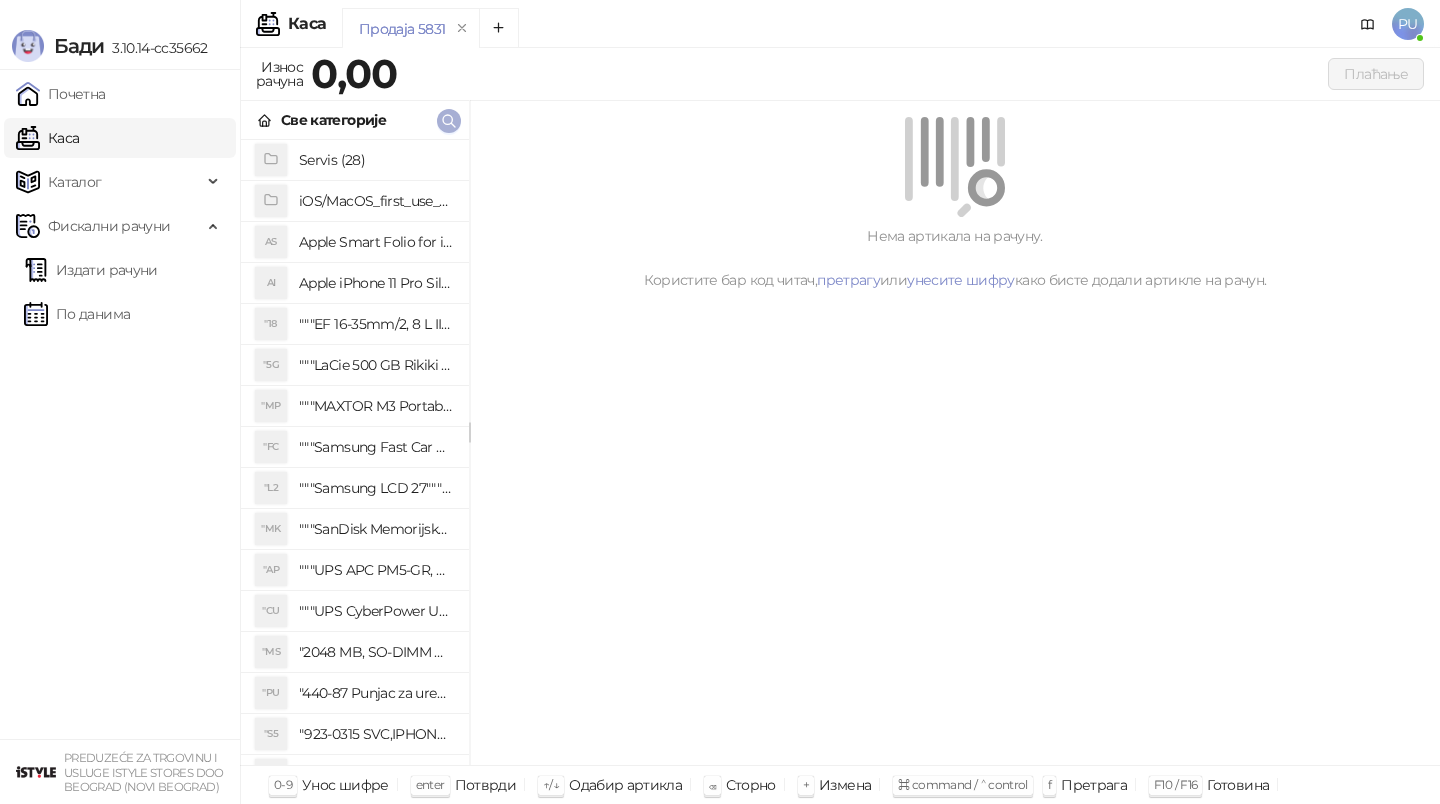 click at bounding box center (449, 121) 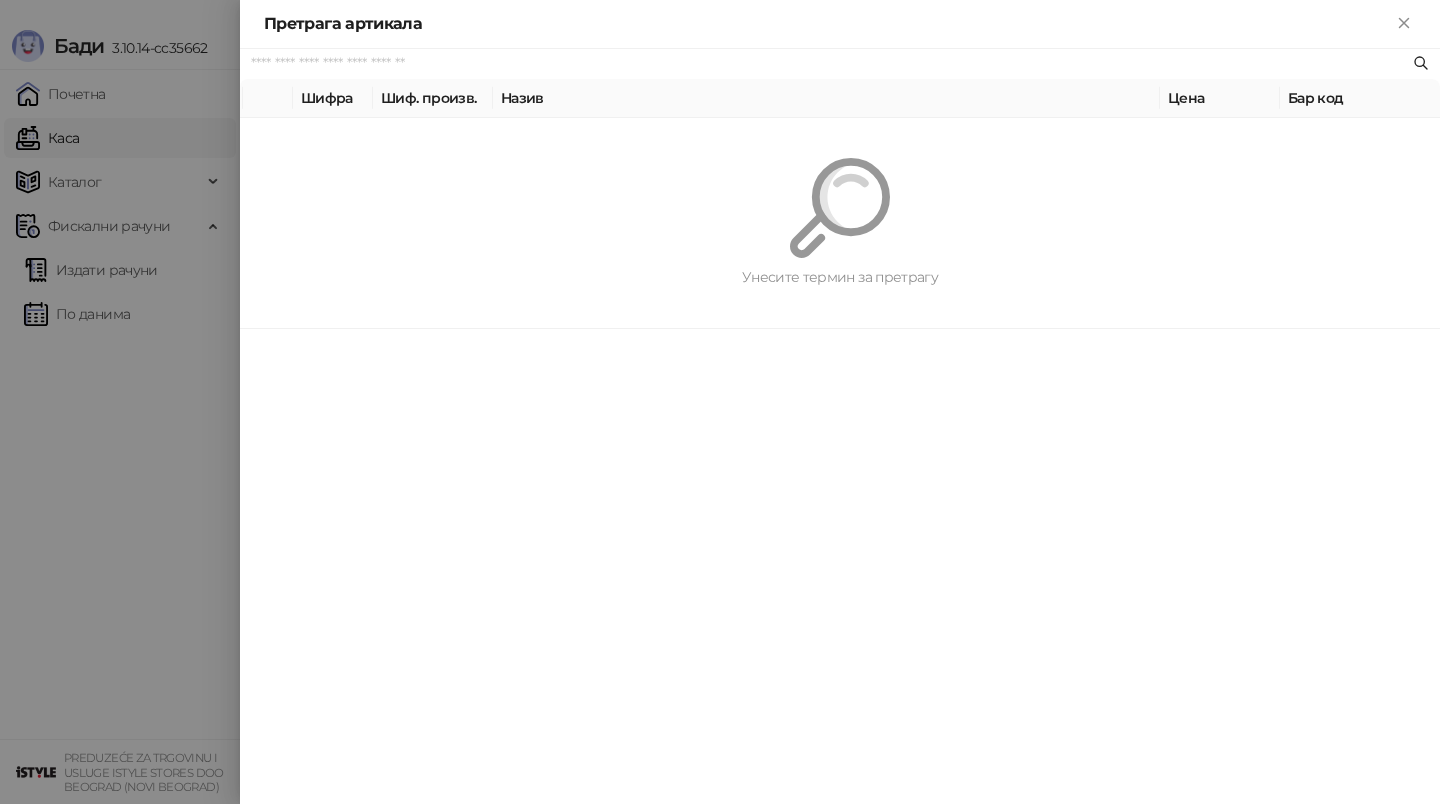 paste on "*********" 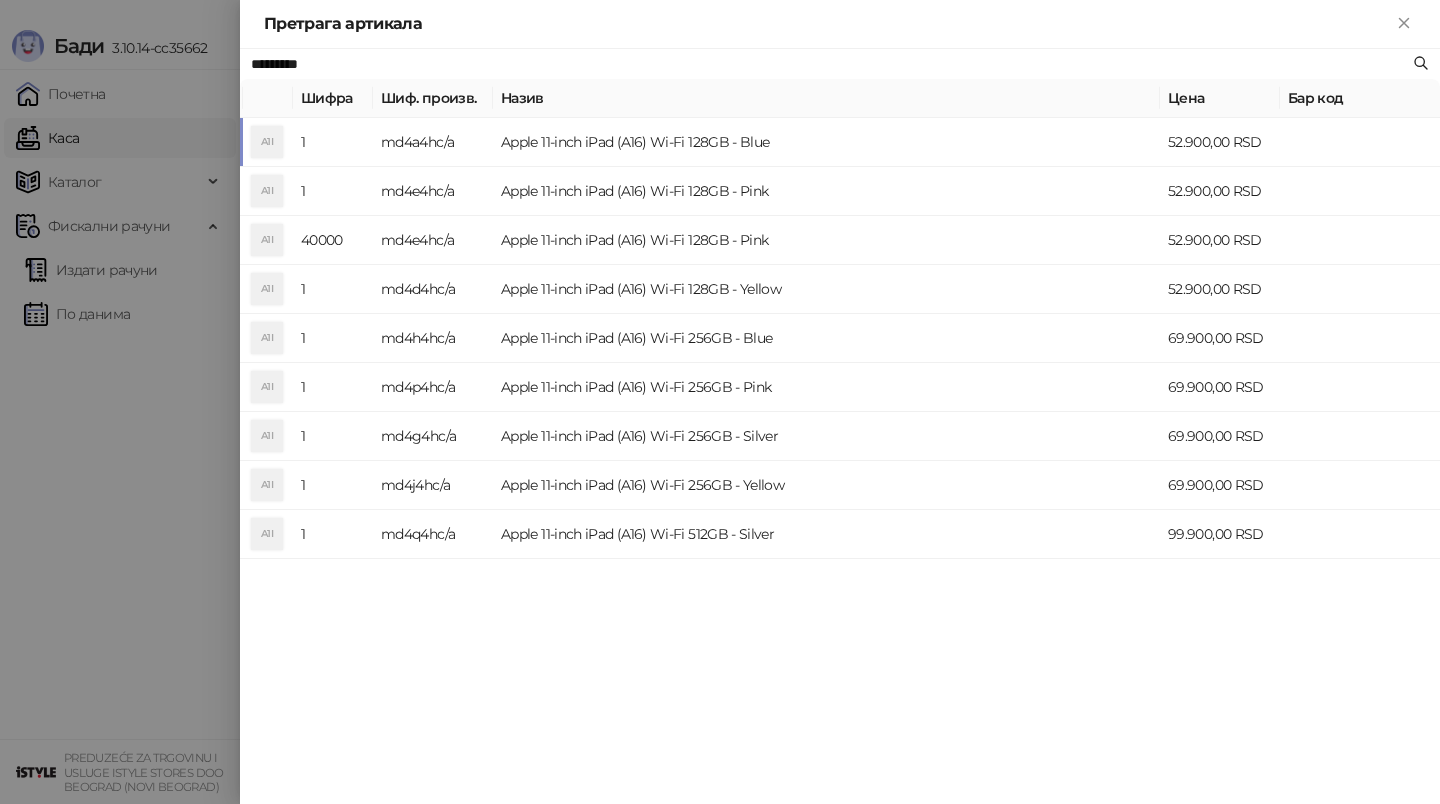 type on "*********" 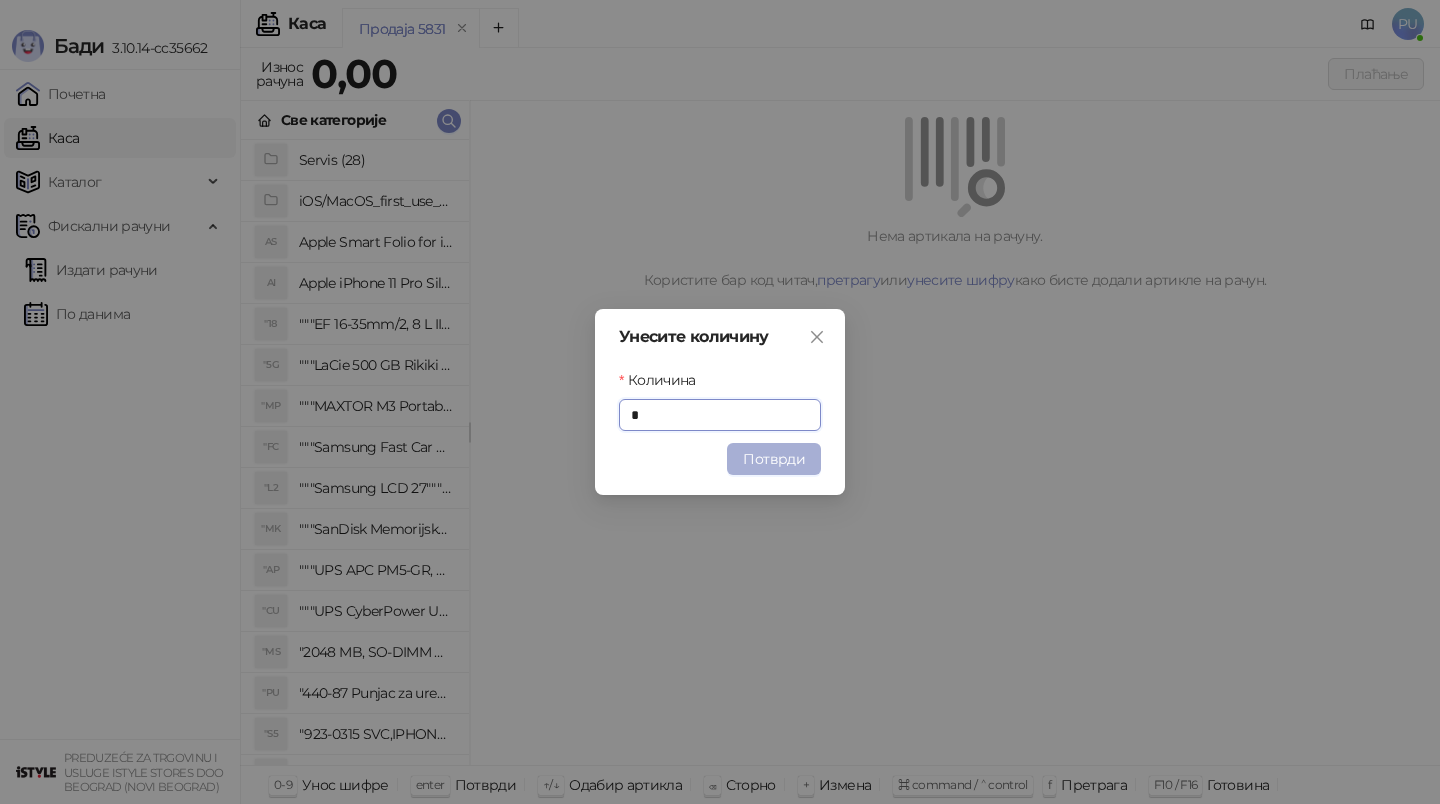 click on "Потврди" at bounding box center [774, 459] 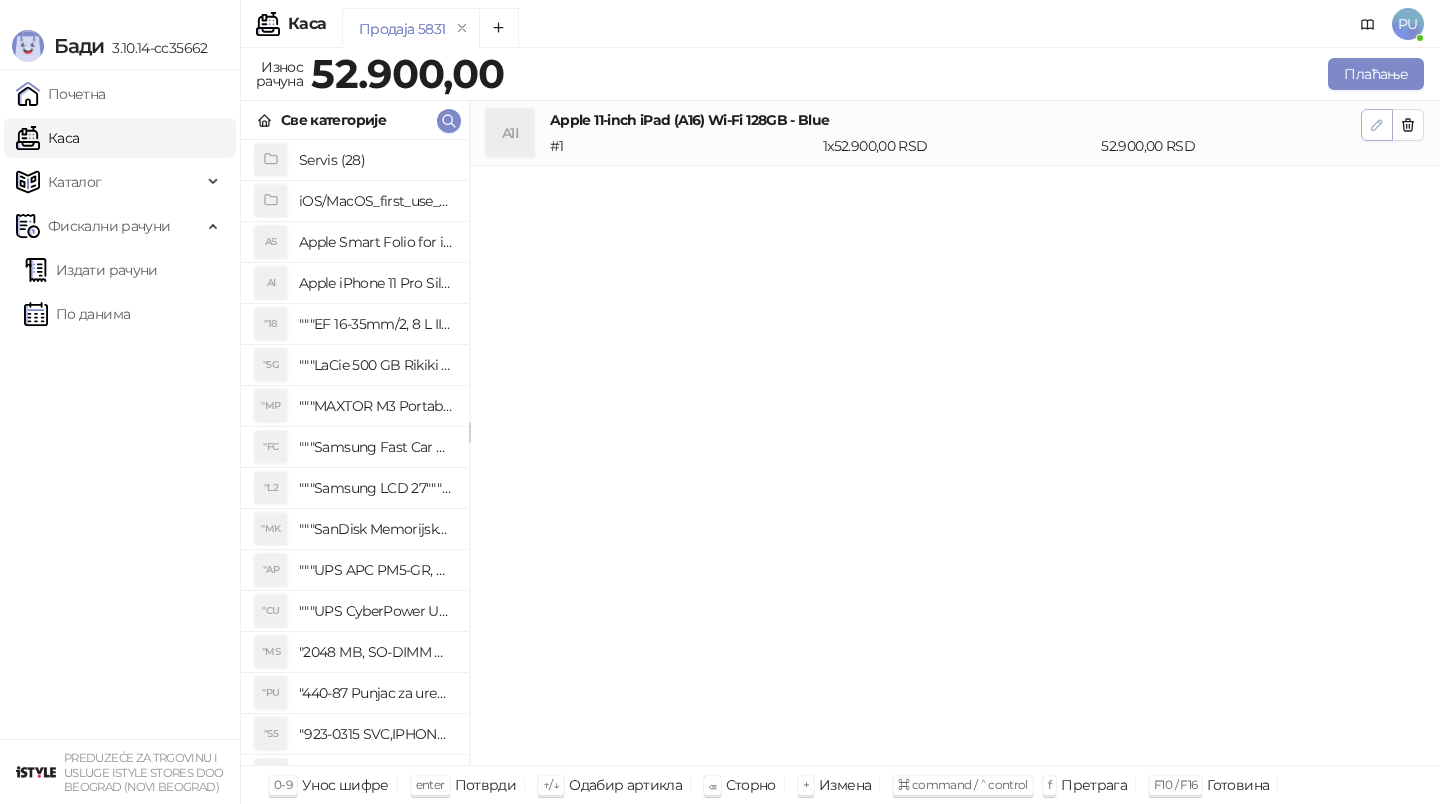 click 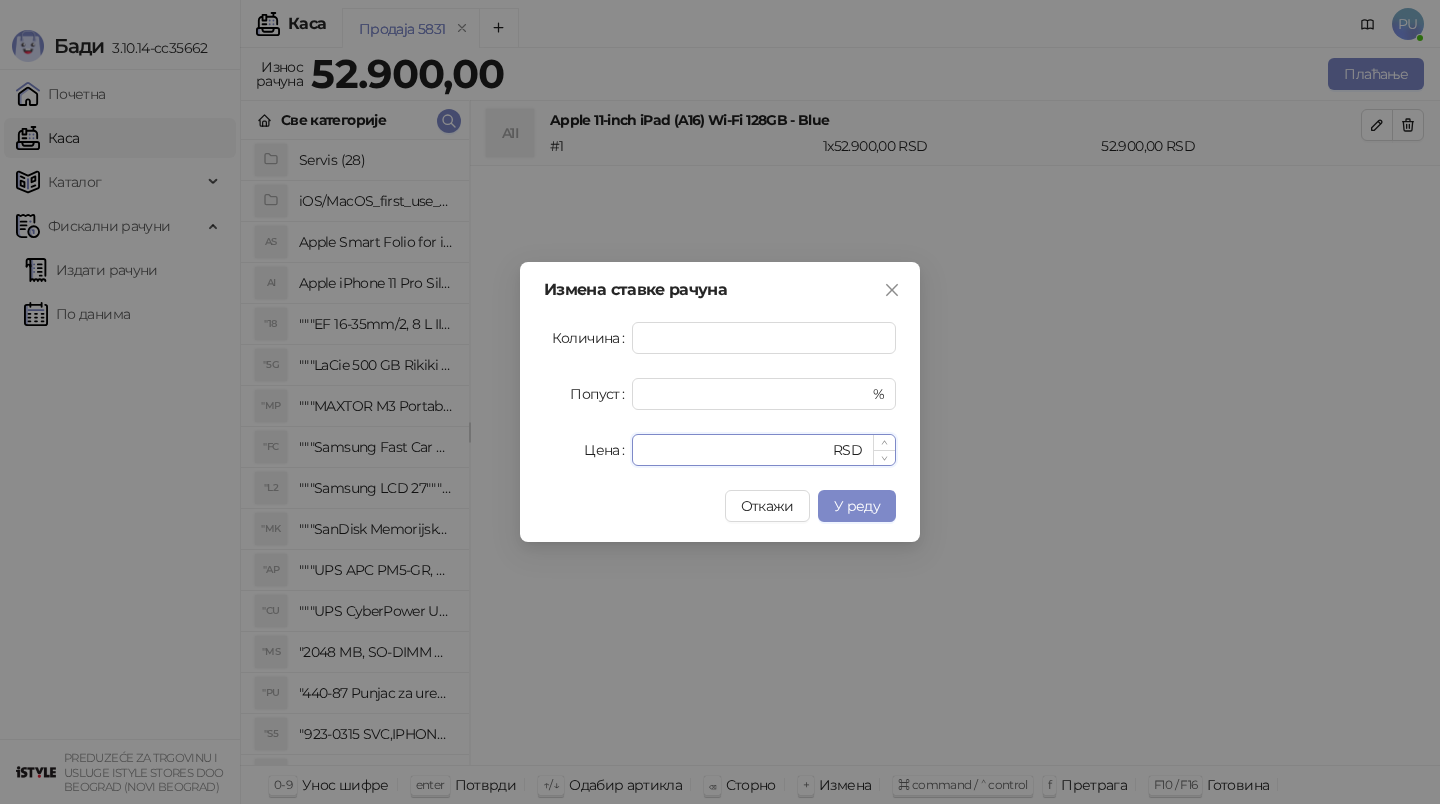 click on "*****" at bounding box center [736, 450] 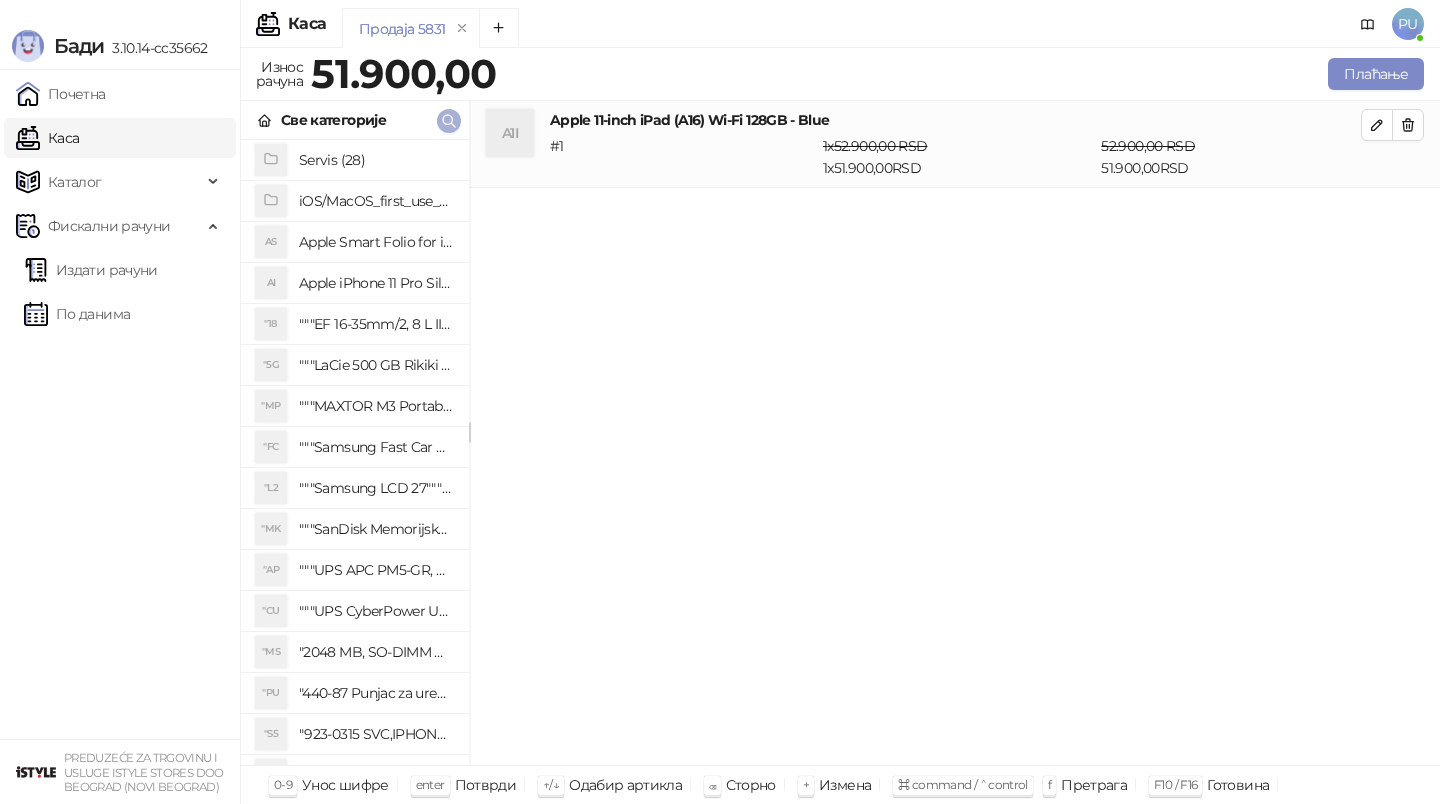 click 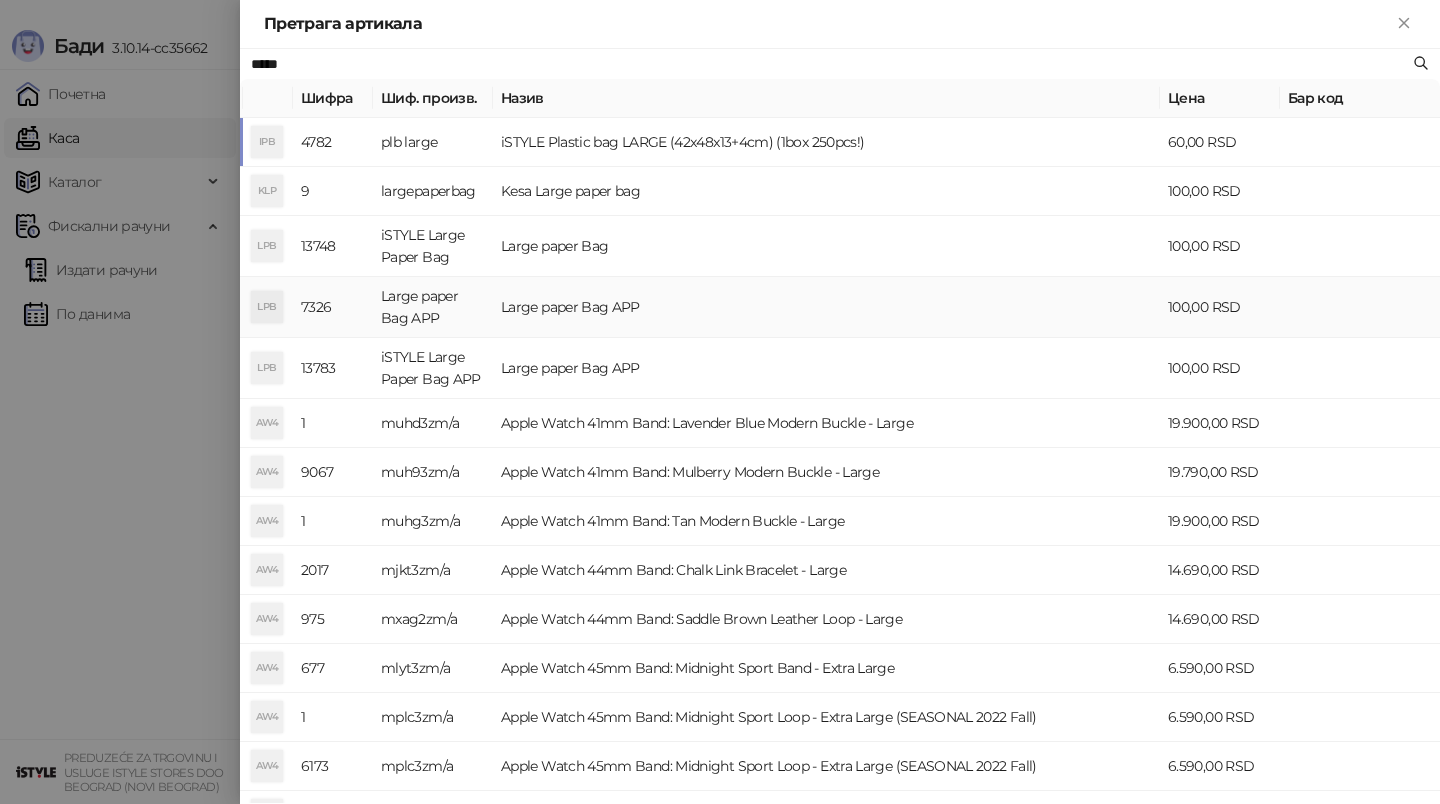 click on "Large paper Bag APP" at bounding box center (826, 307) 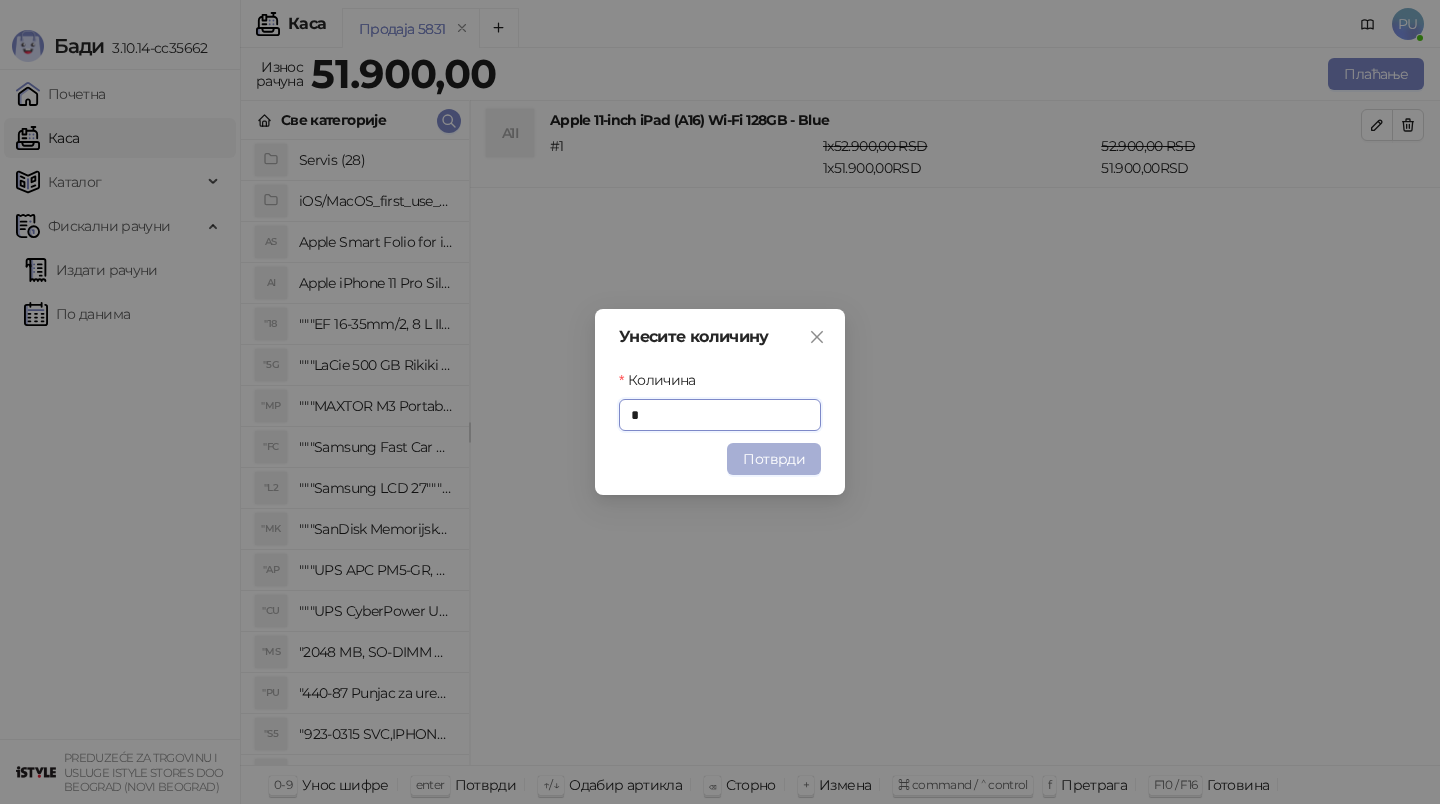 click on "Потврди" at bounding box center [774, 459] 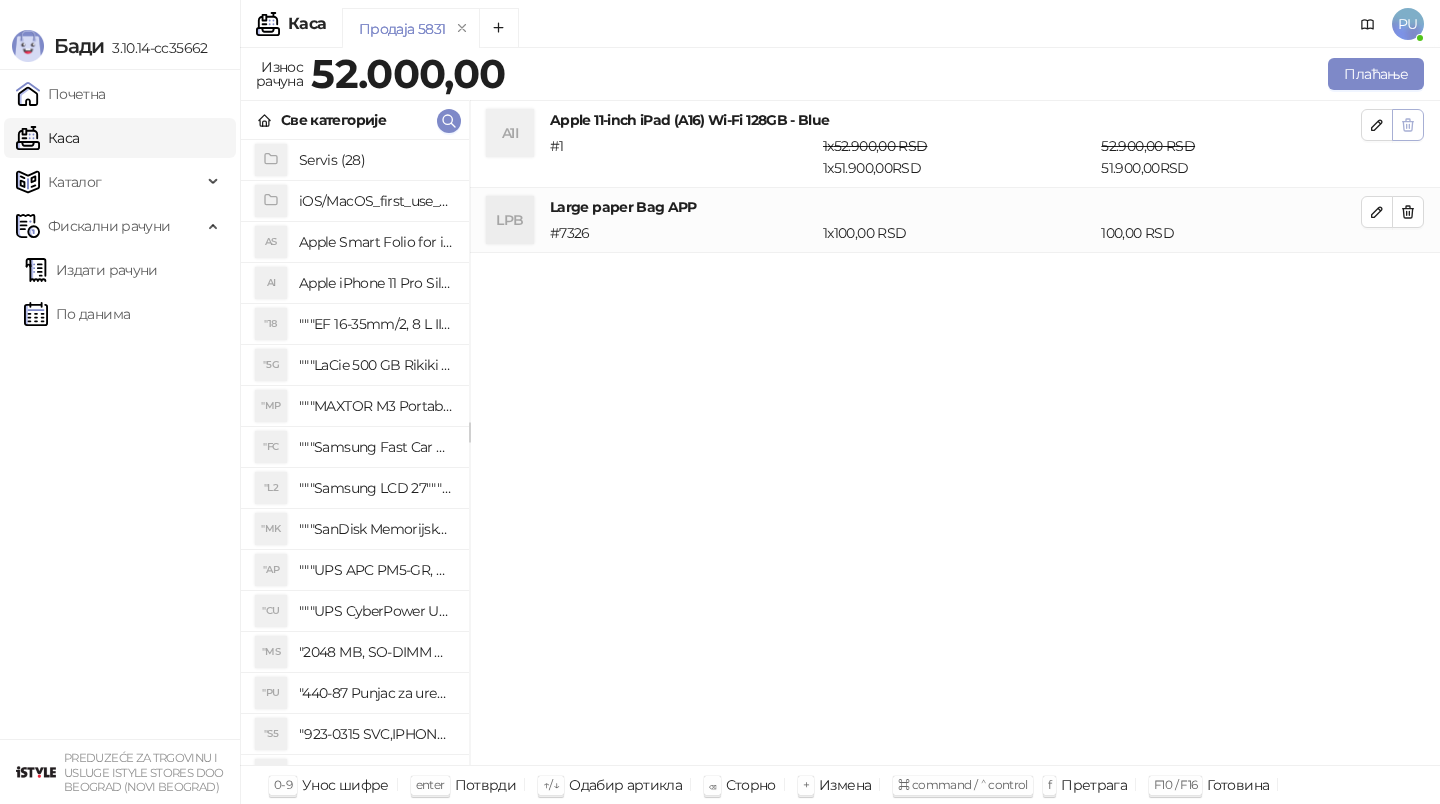 click 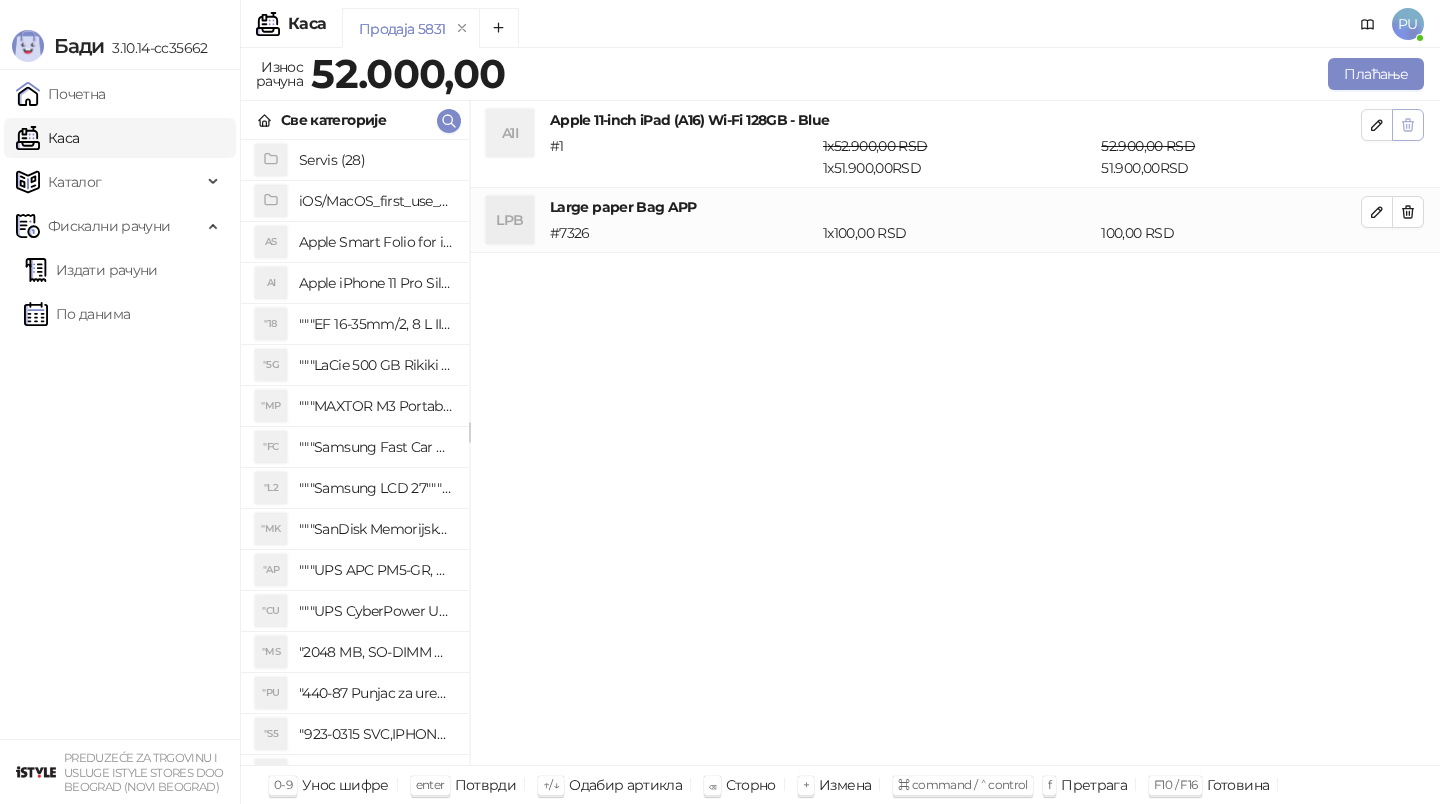 click 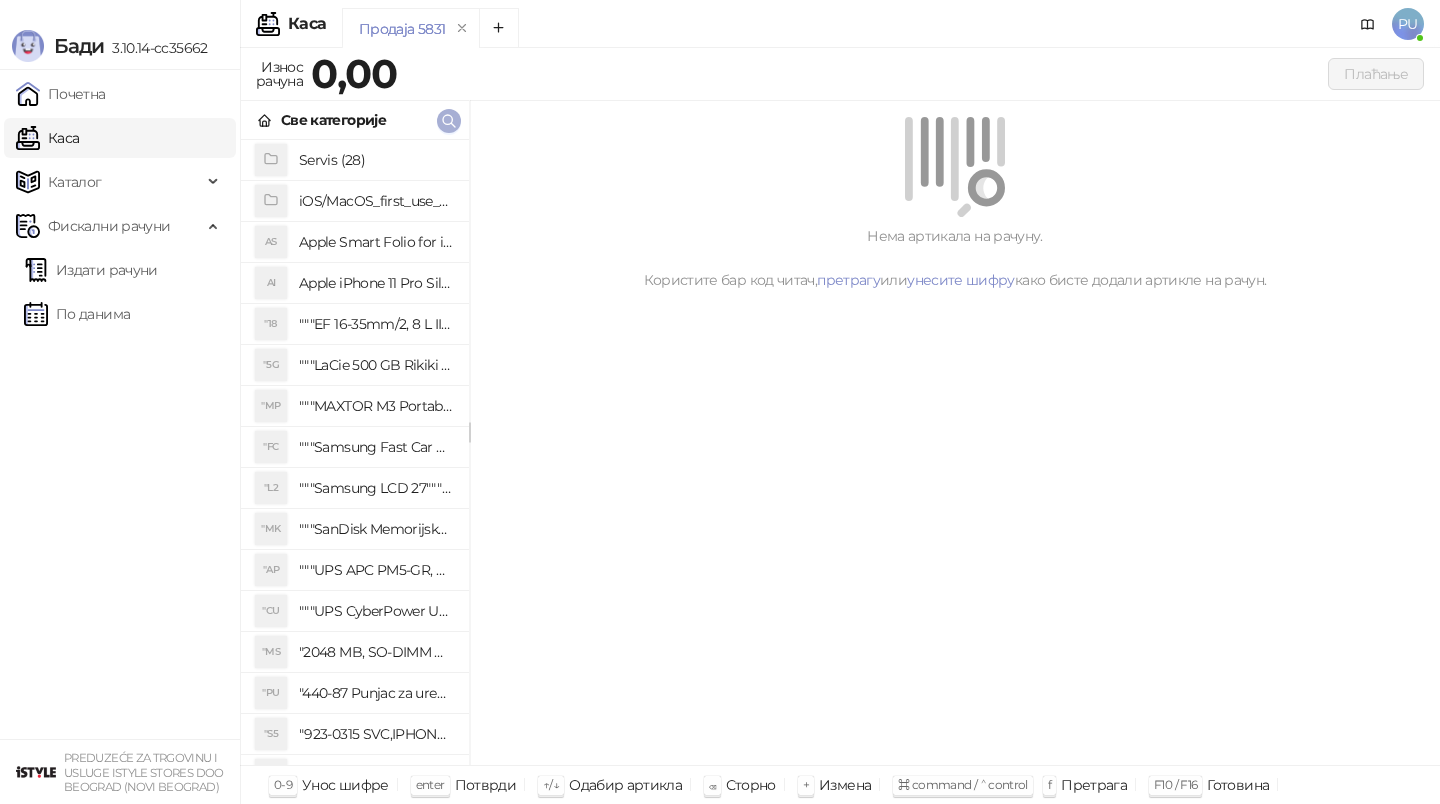 click at bounding box center (449, 121) 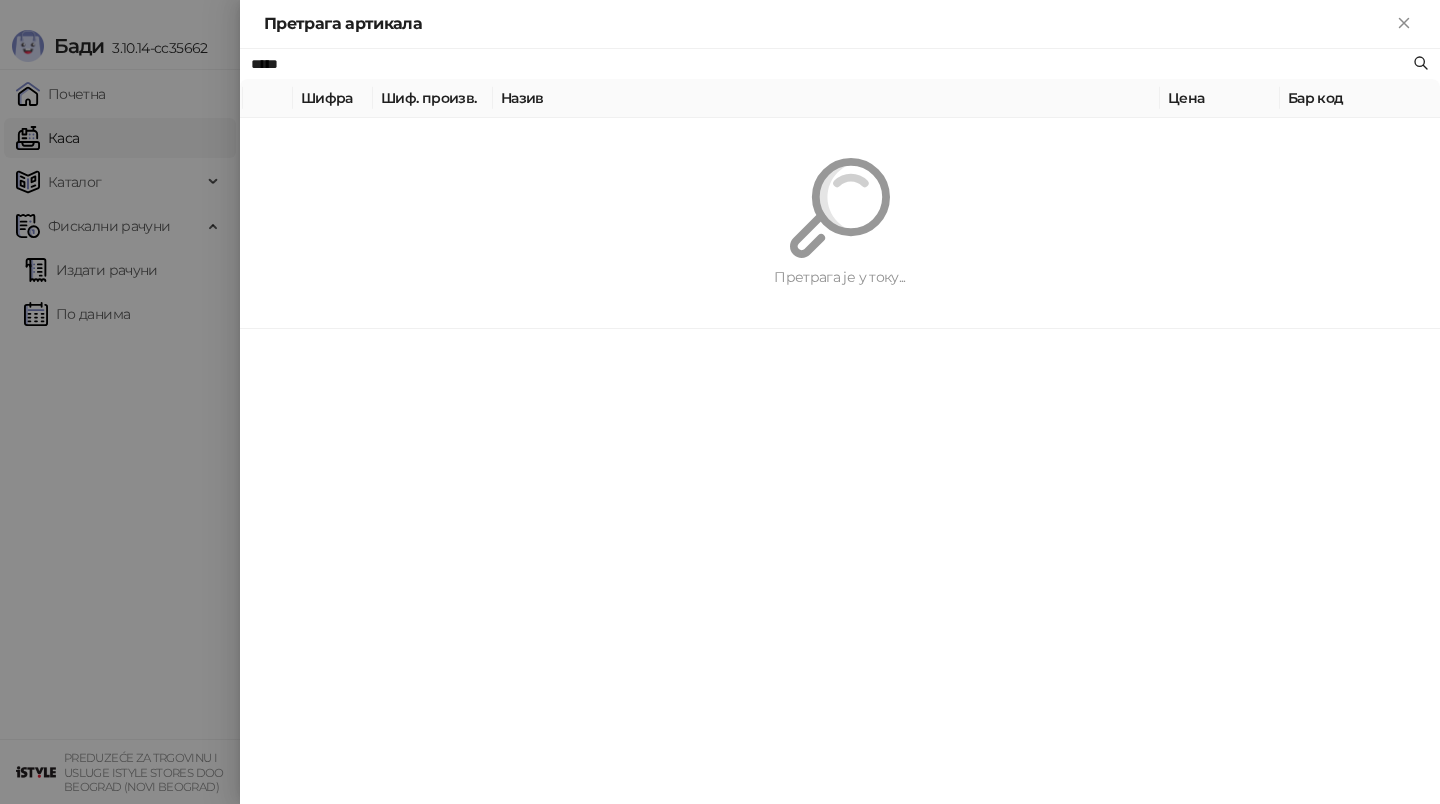 paste on "****" 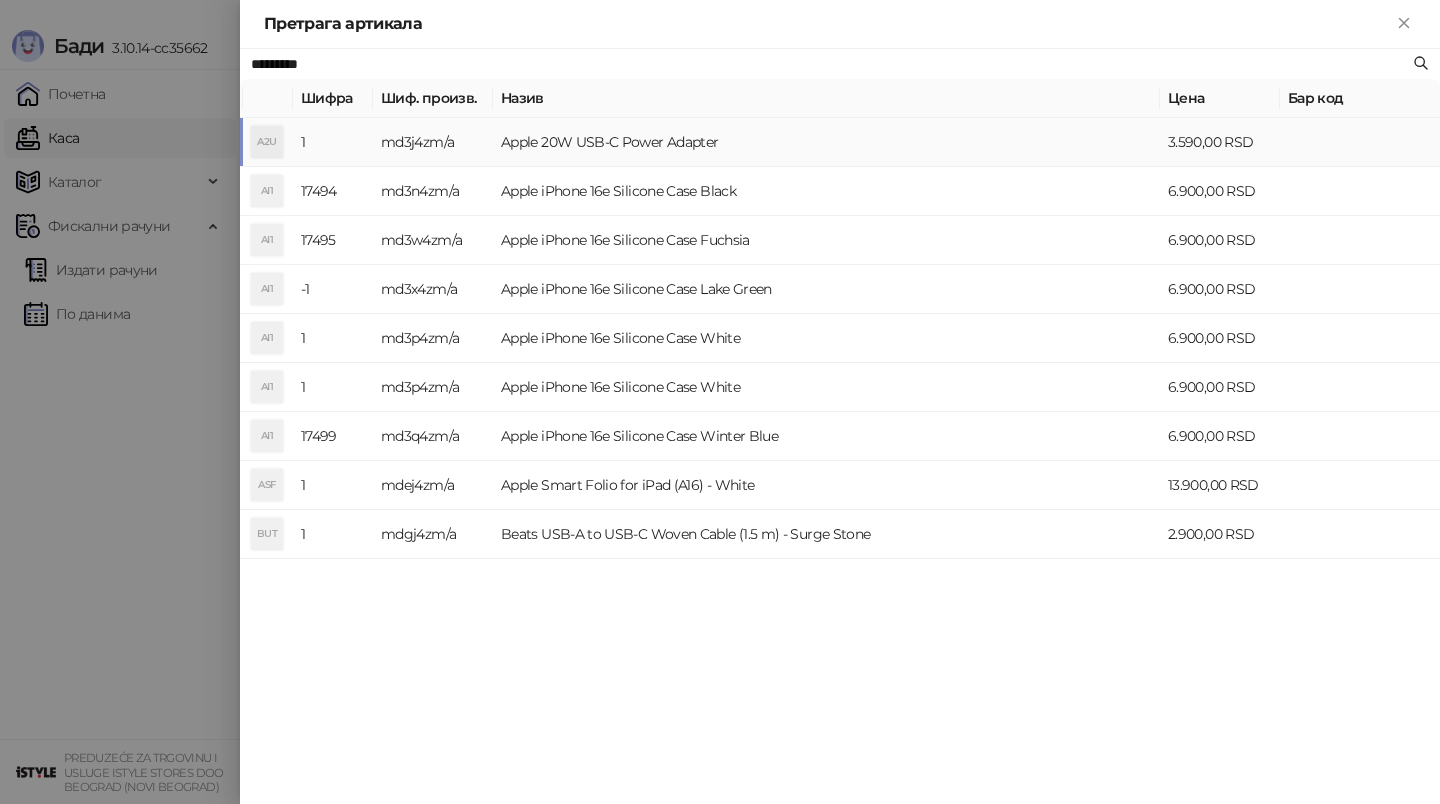 click on "Apple 20W USB-C Power Adapter" at bounding box center (826, 142) 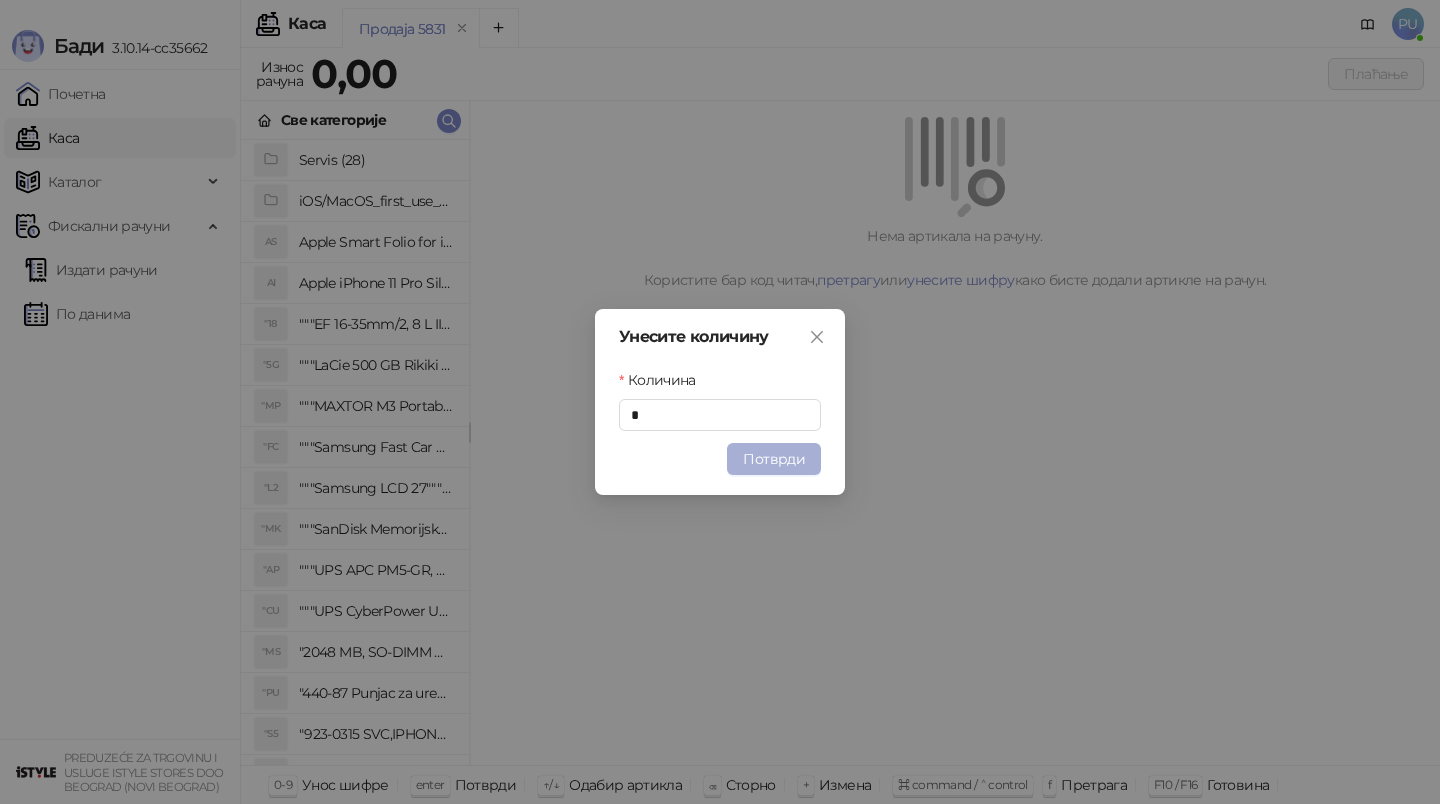 click on "Потврди" at bounding box center [774, 459] 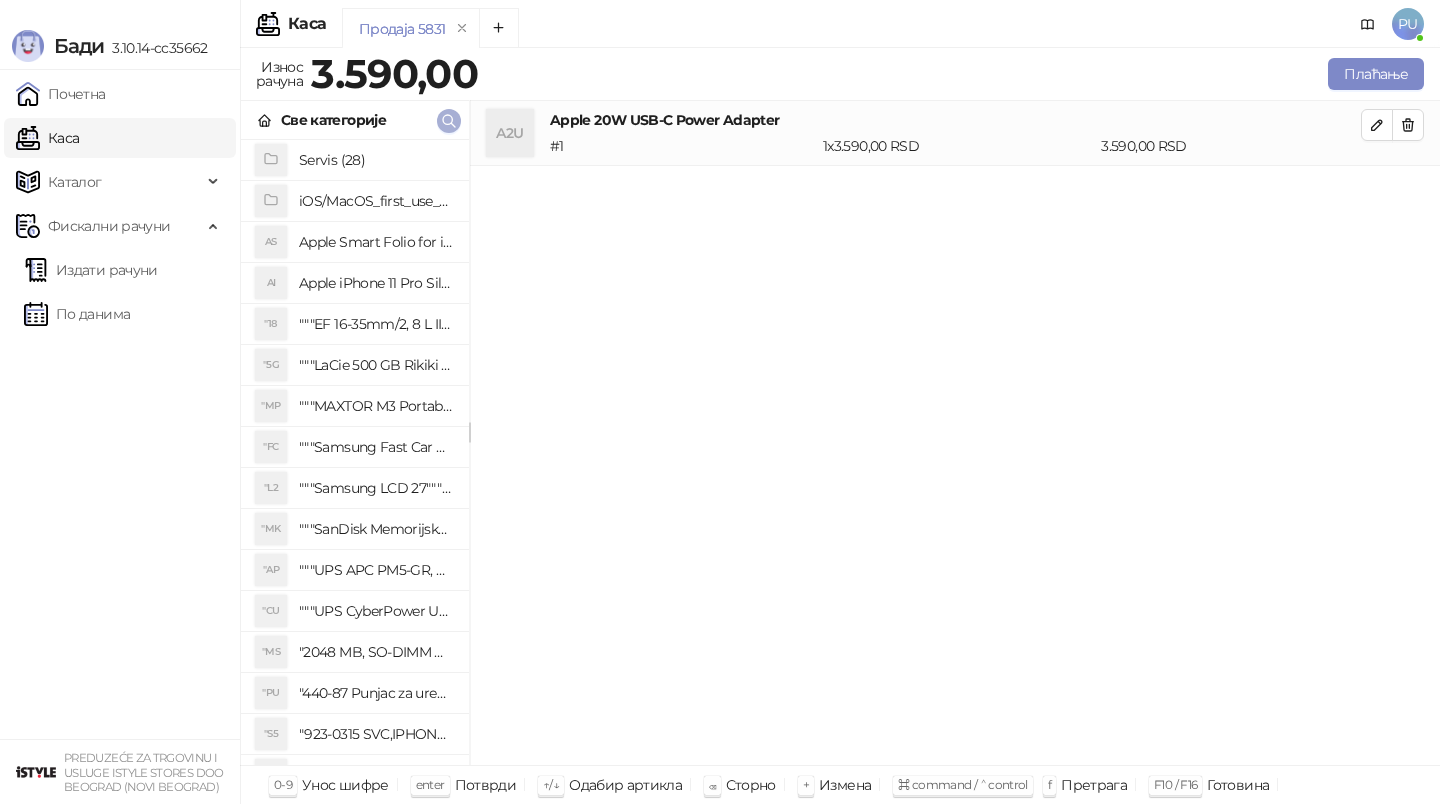 click at bounding box center [449, 121] 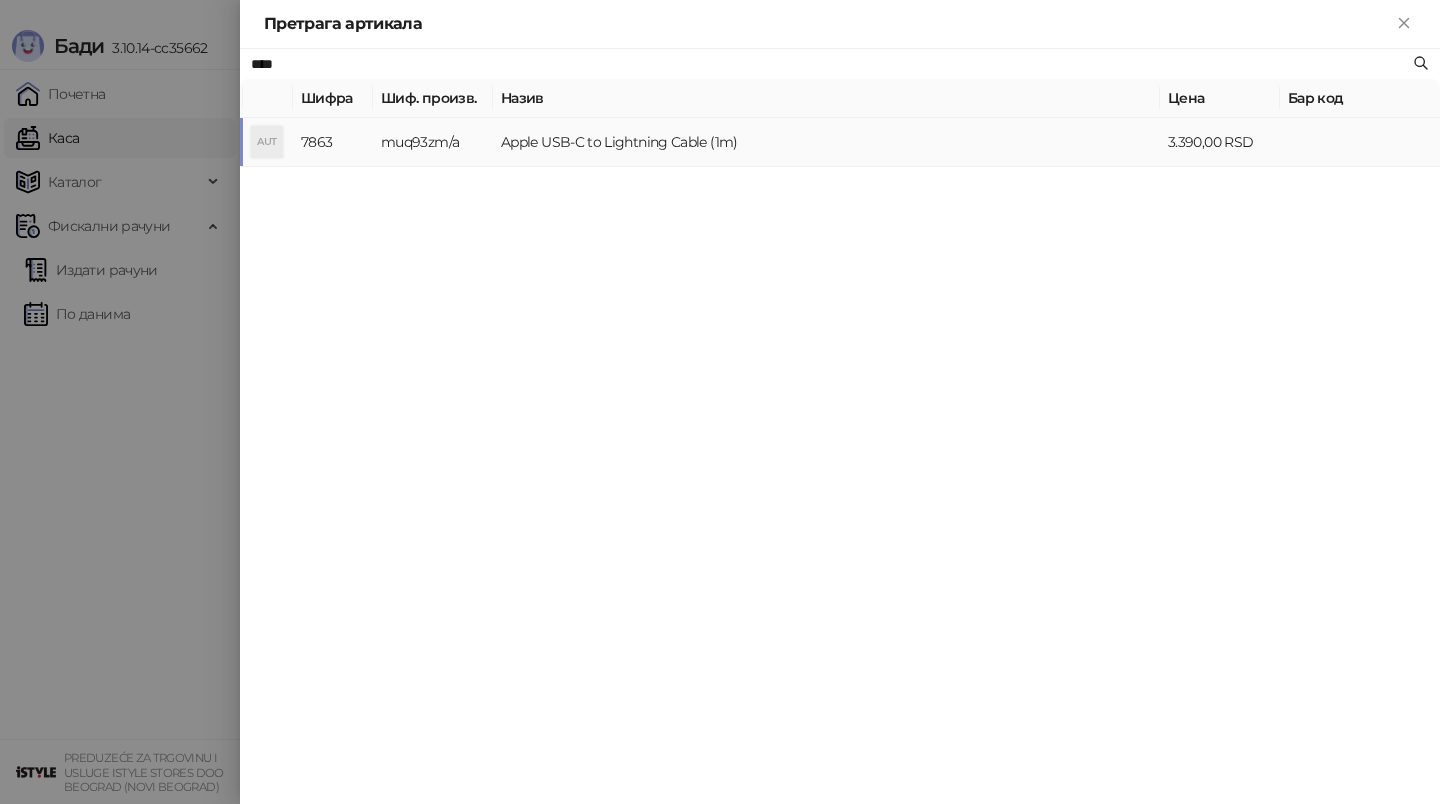 type on "****" 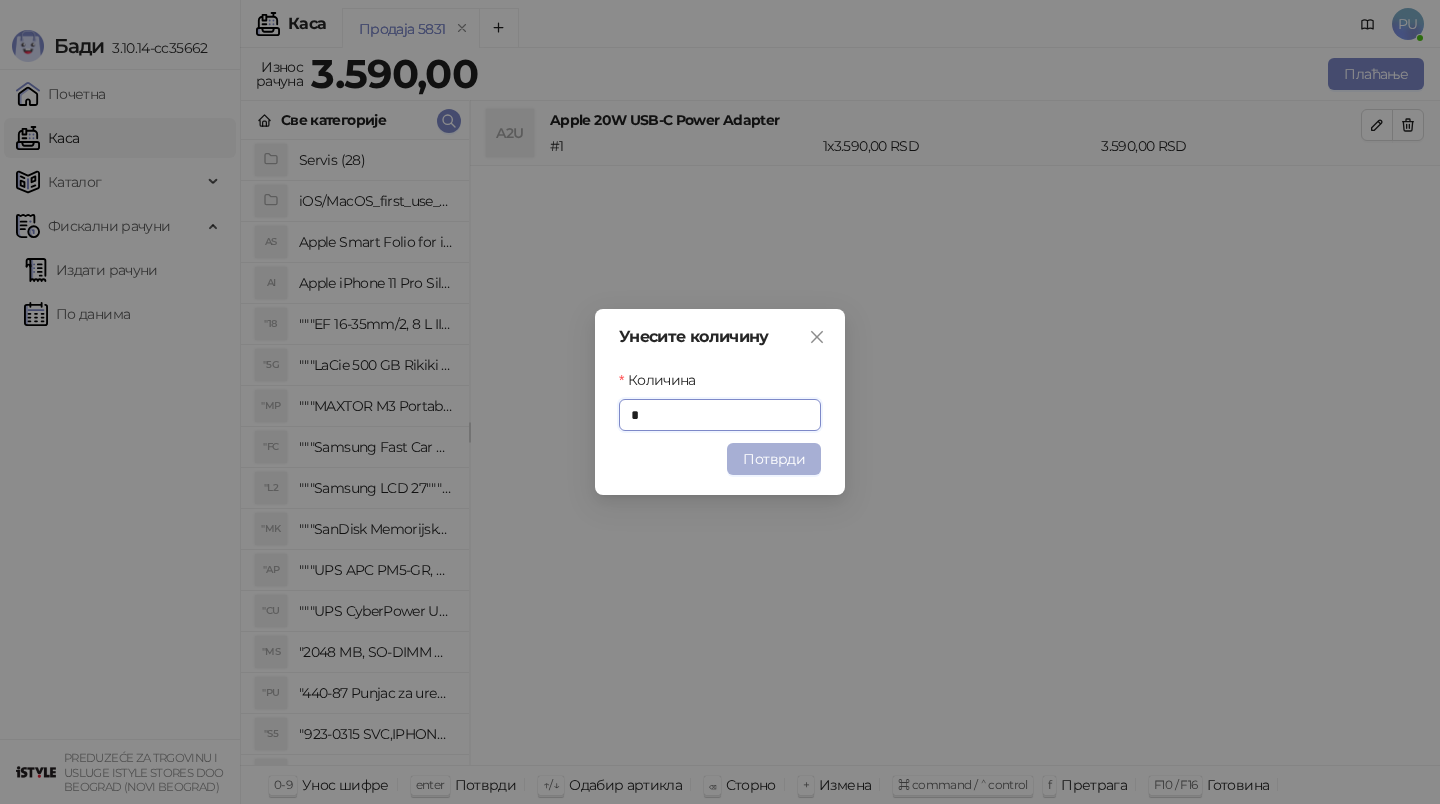 click on "Потврди" at bounding box center (774, 459) 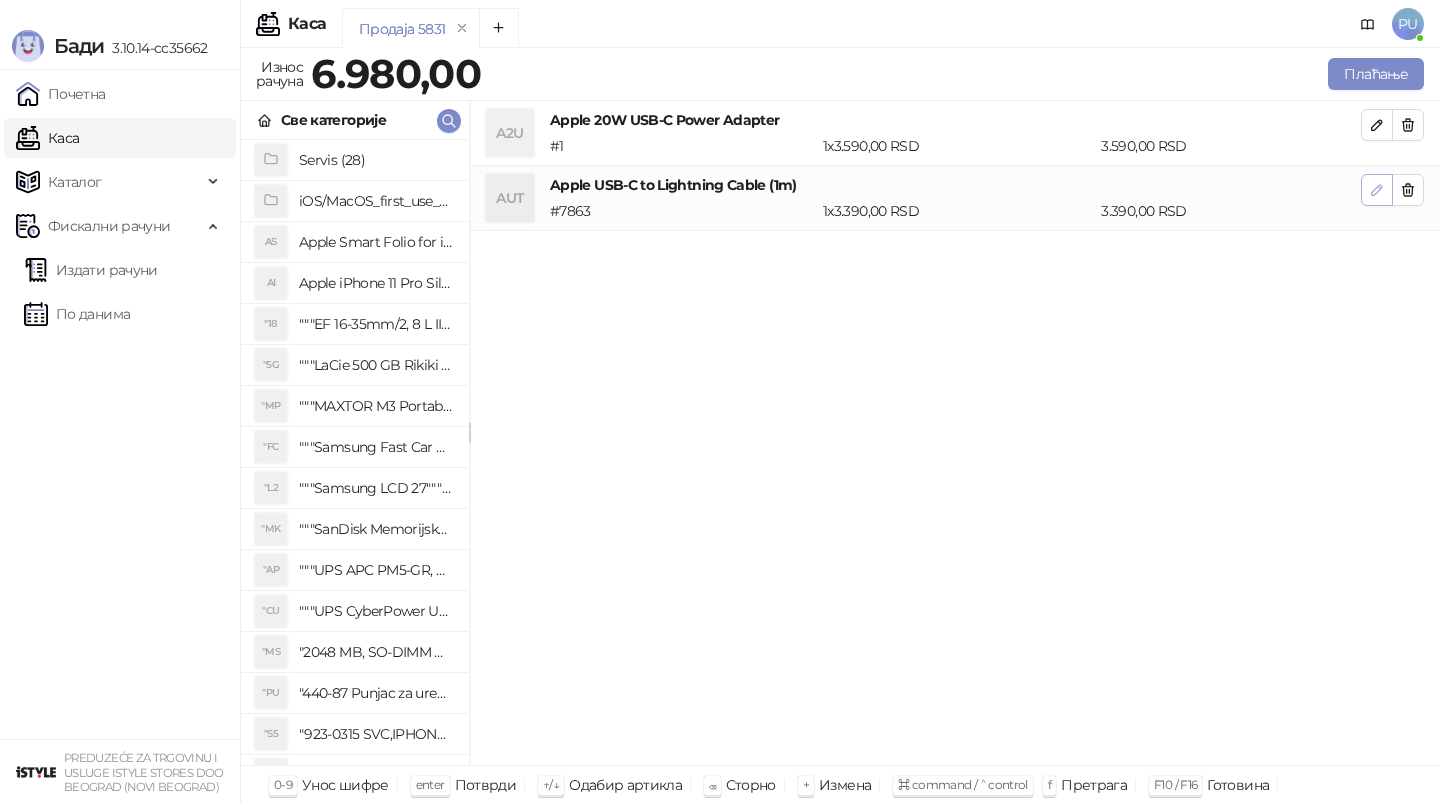 click 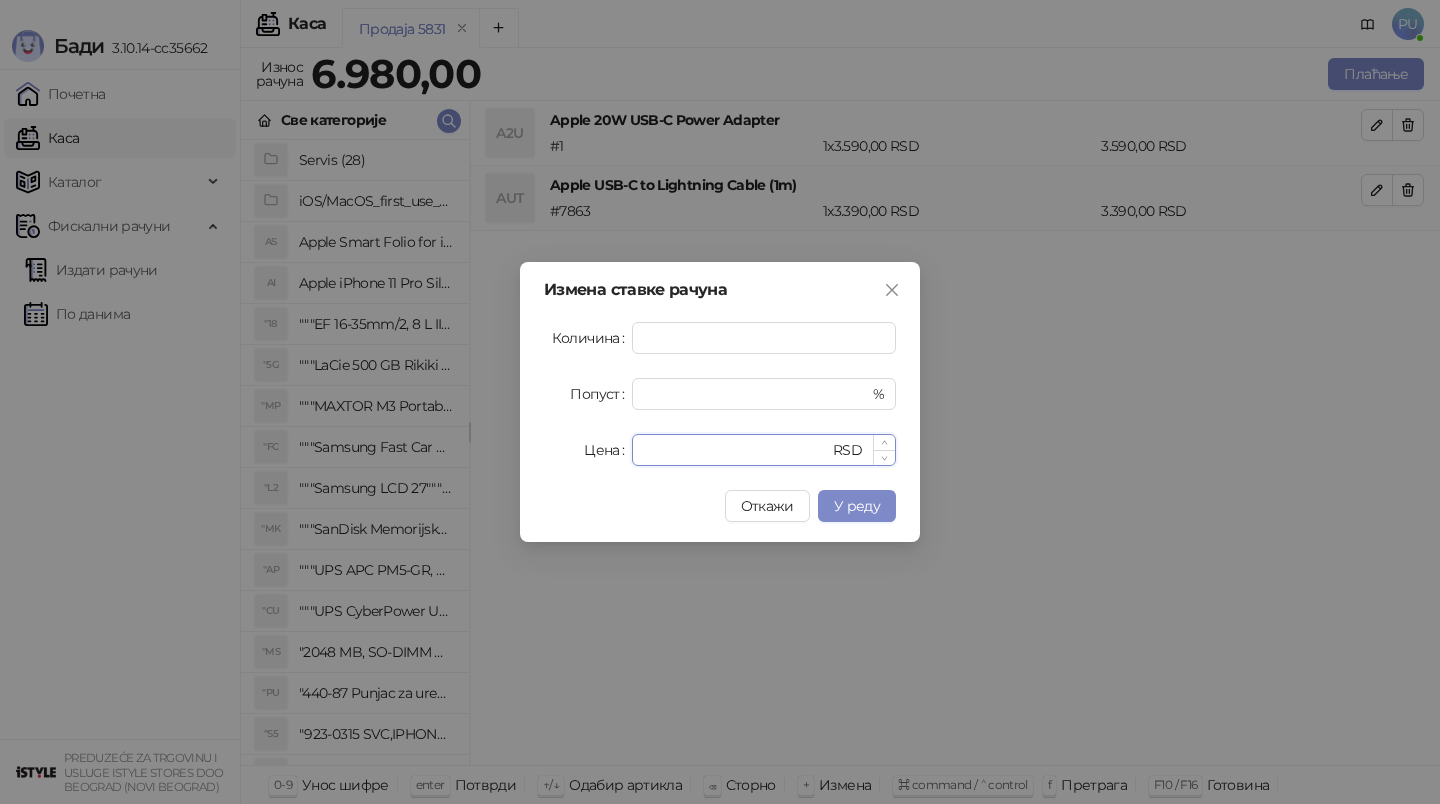 click on "****" at bounding box center [736, 450] 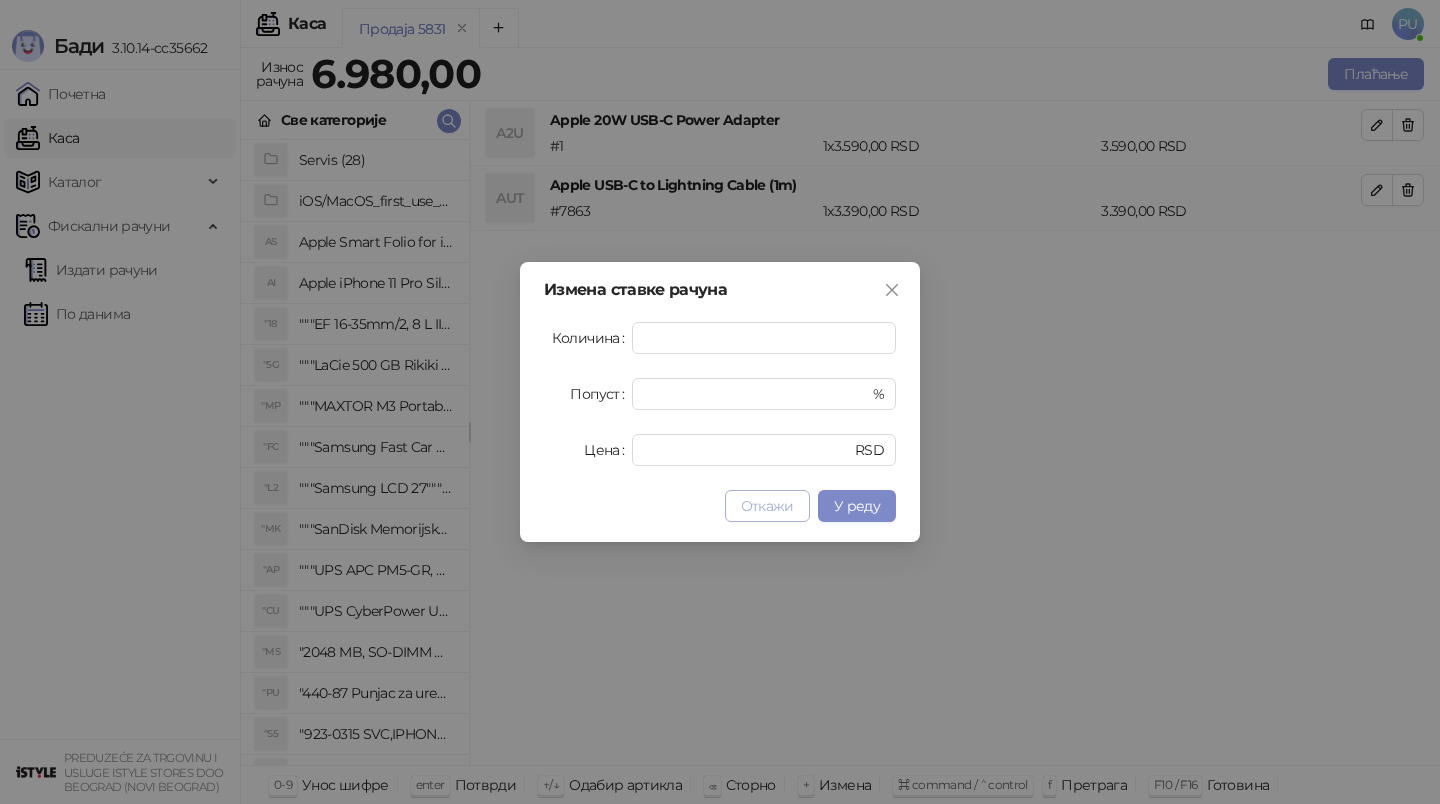 click on "Откажи" at bounding box center [767, 506] 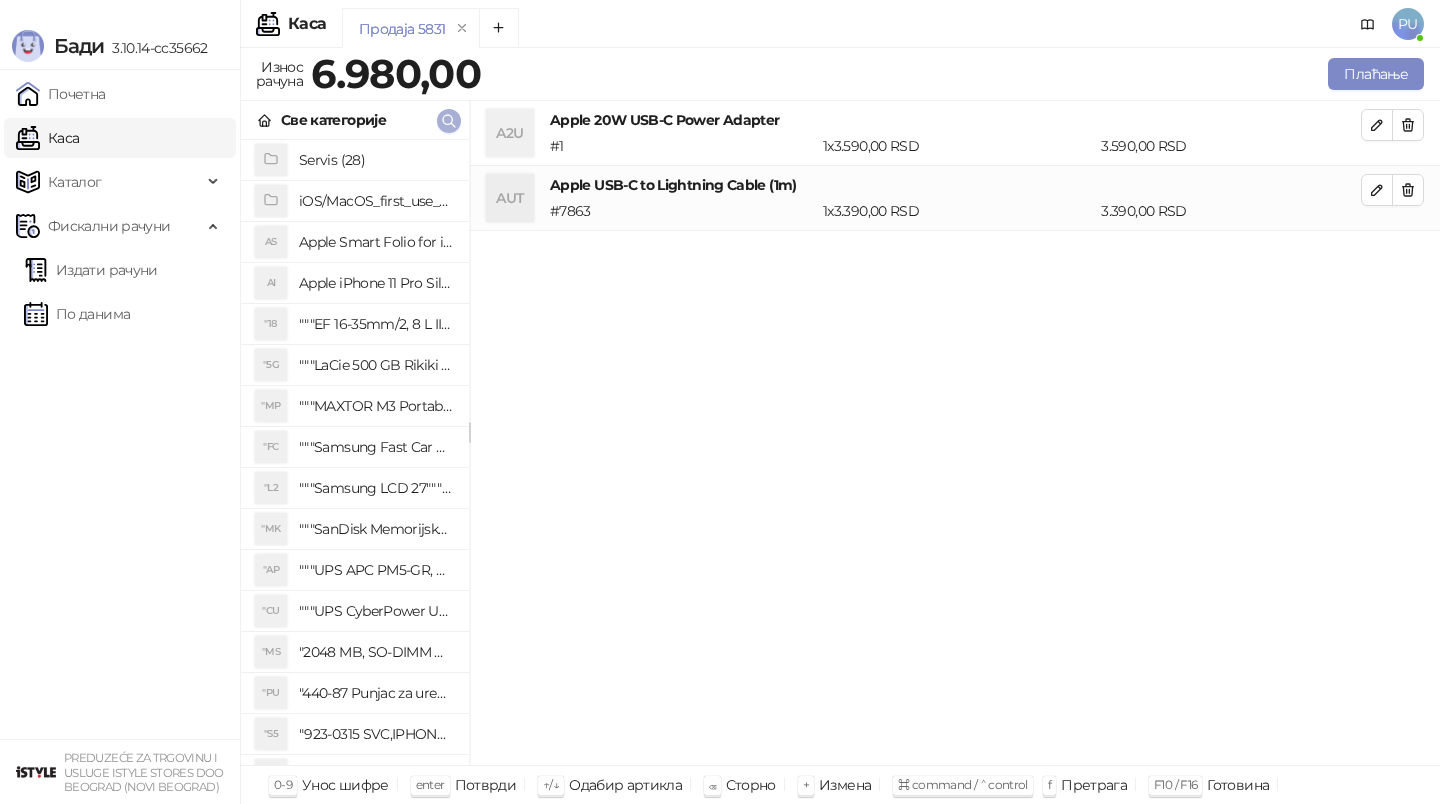 click 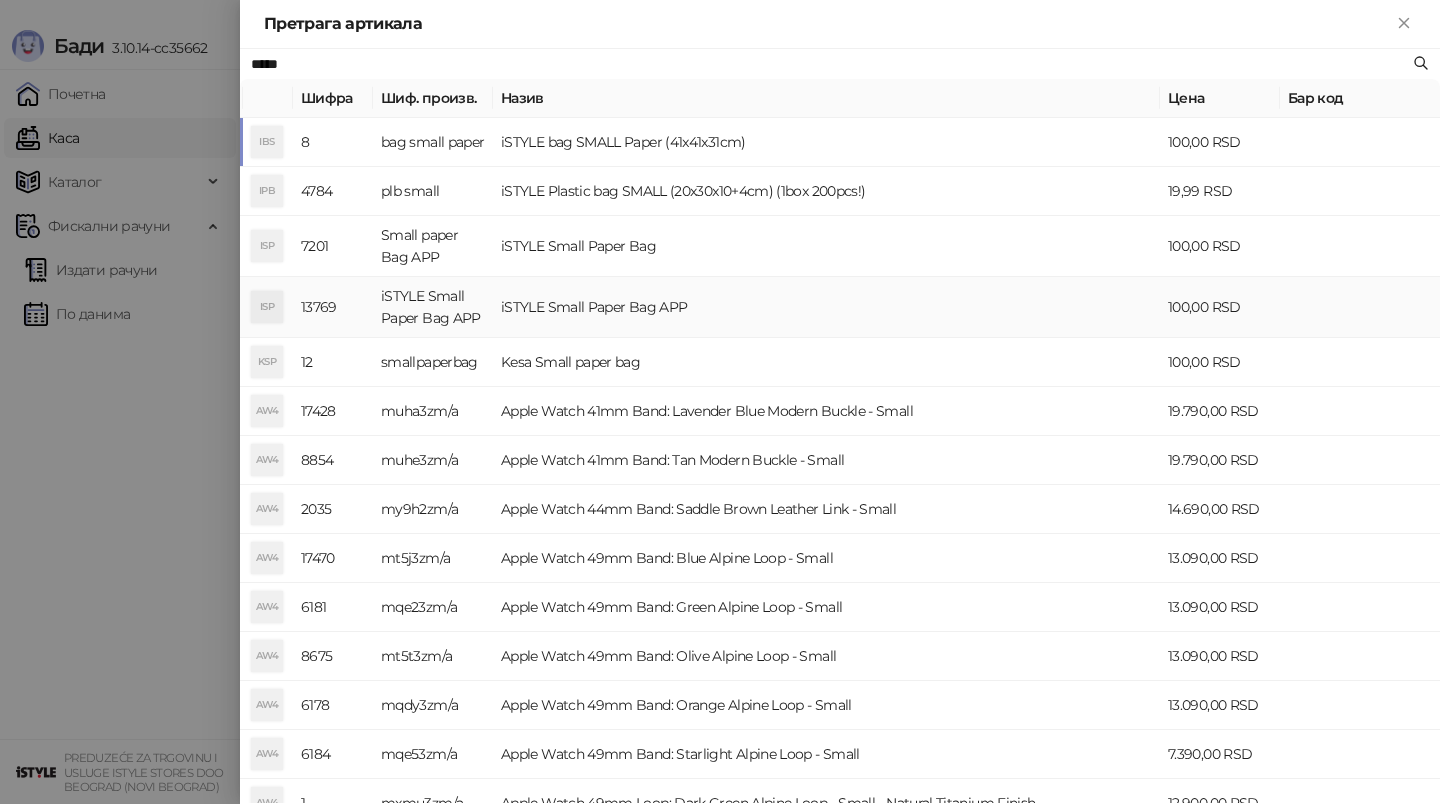 type on "*****" 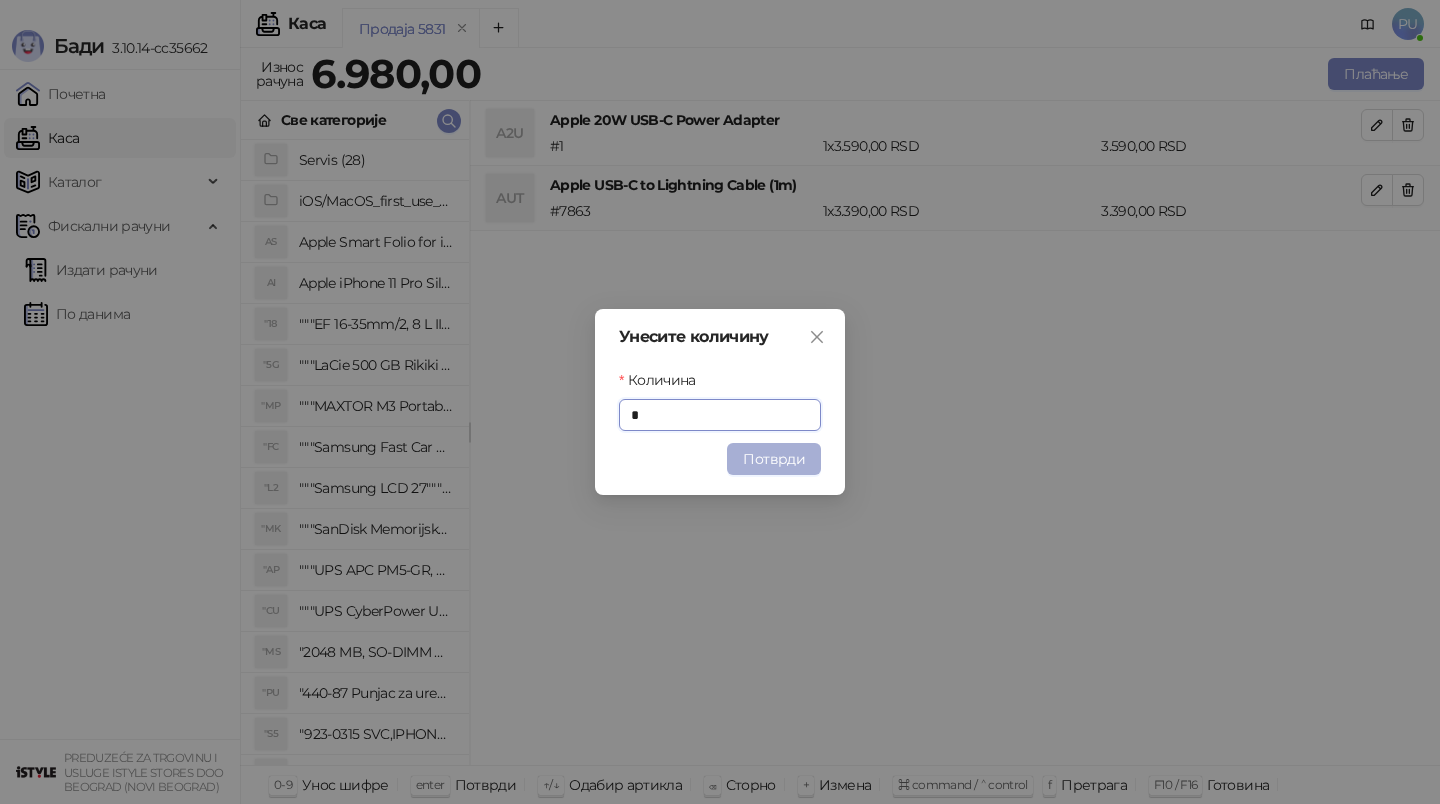 click on "Потврди" at bounding box center [774, 459] 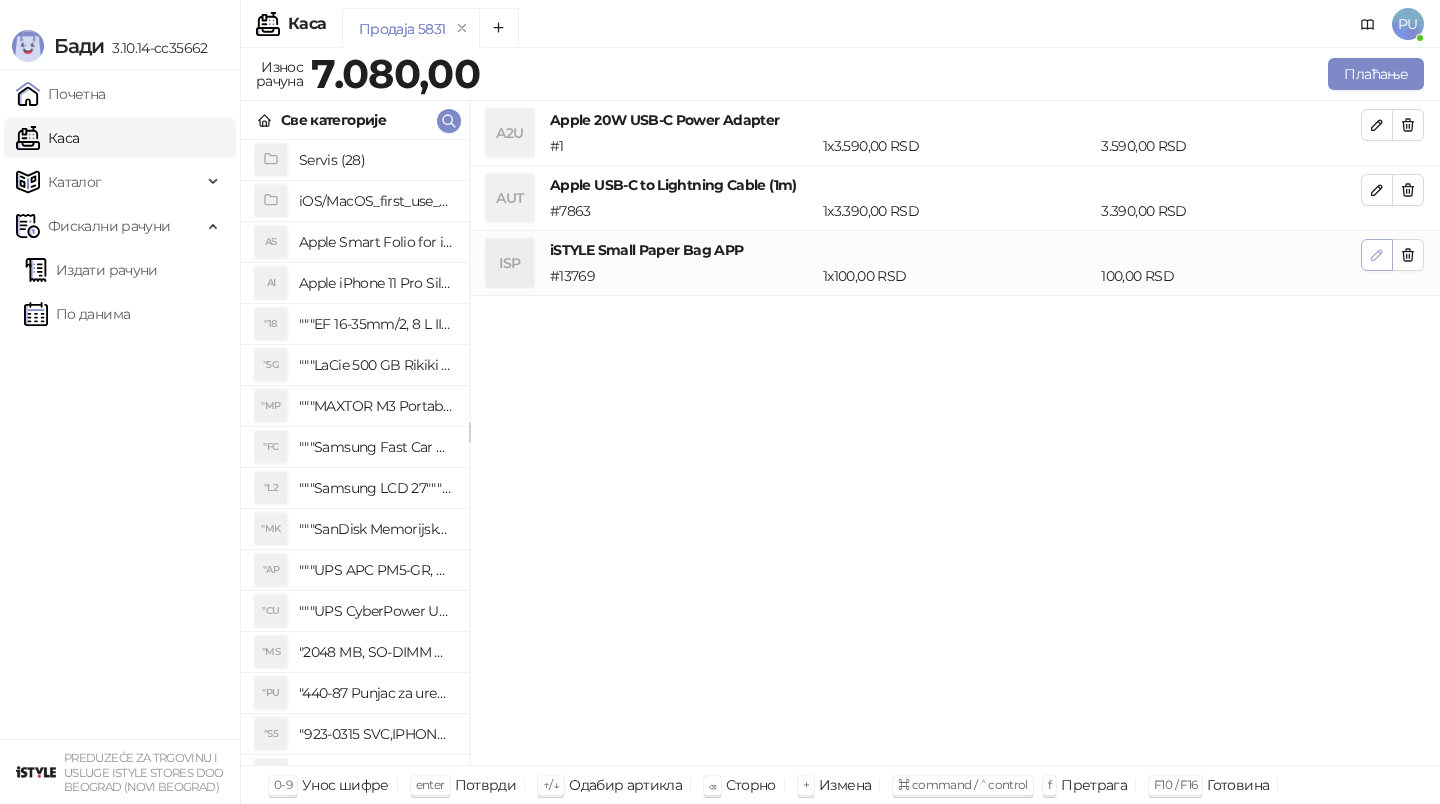 click at bounding box center [1377, 254] 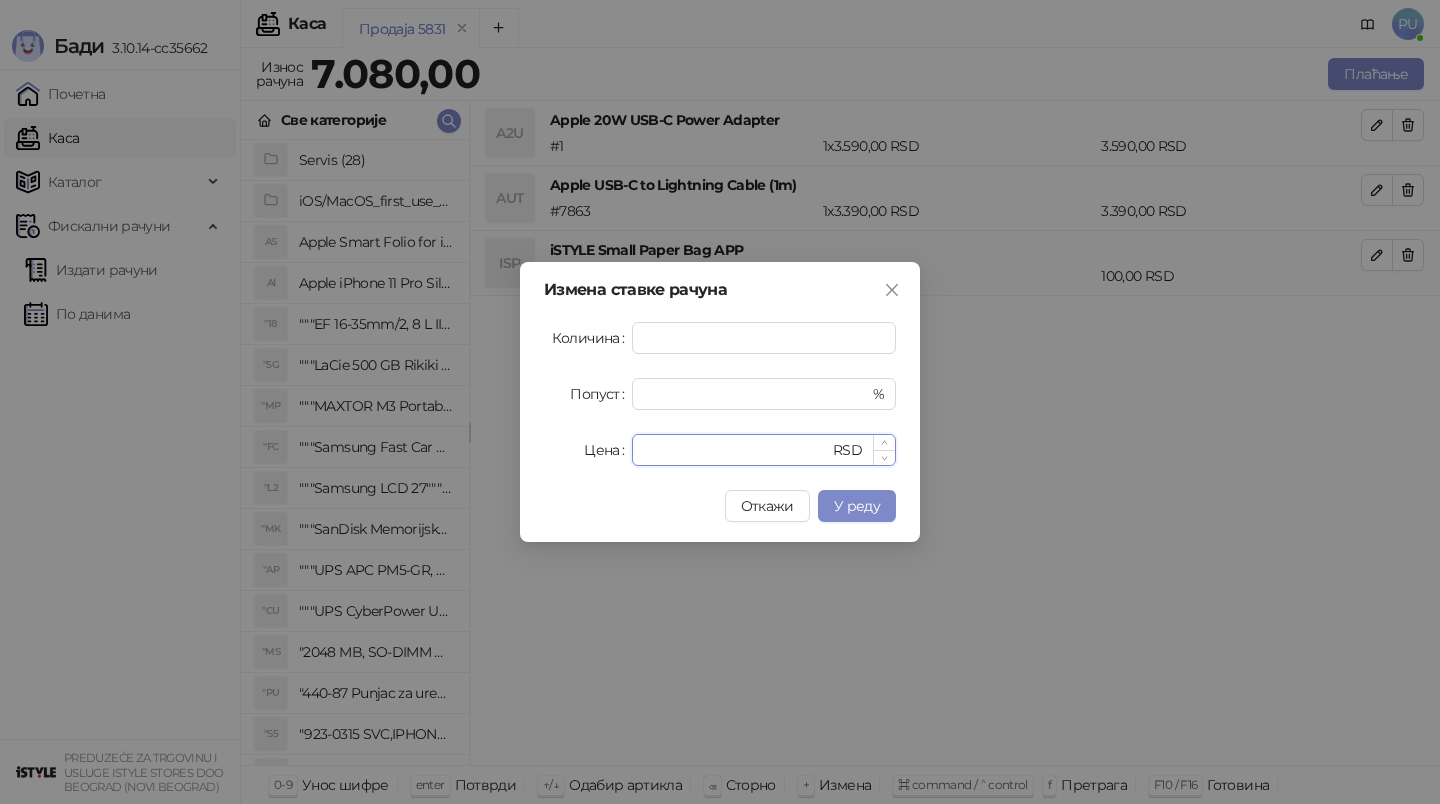 click on "***" at bounding box center [736, 450] 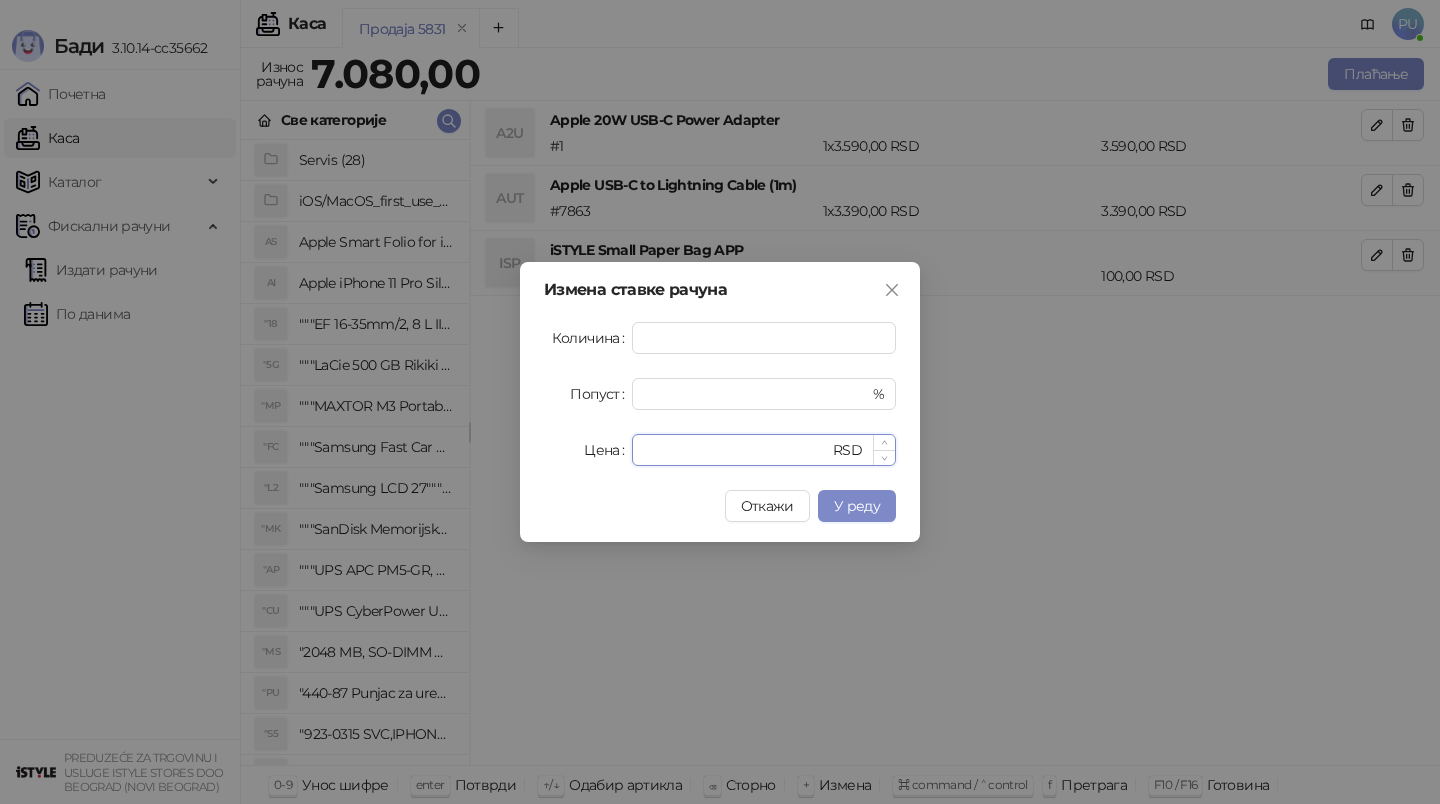 type on "**" 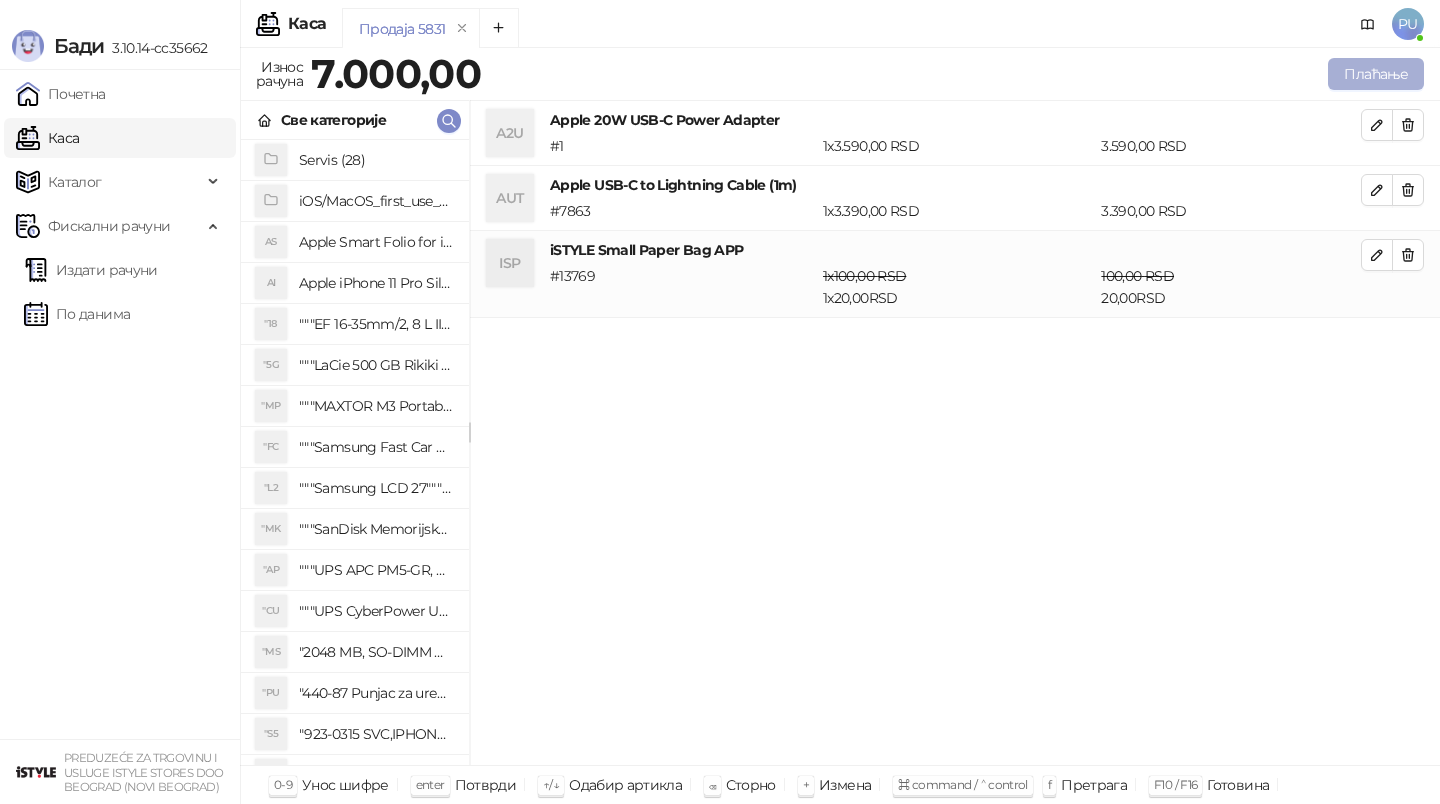 click on "Плаћање" at bounding box center (1376, 74) 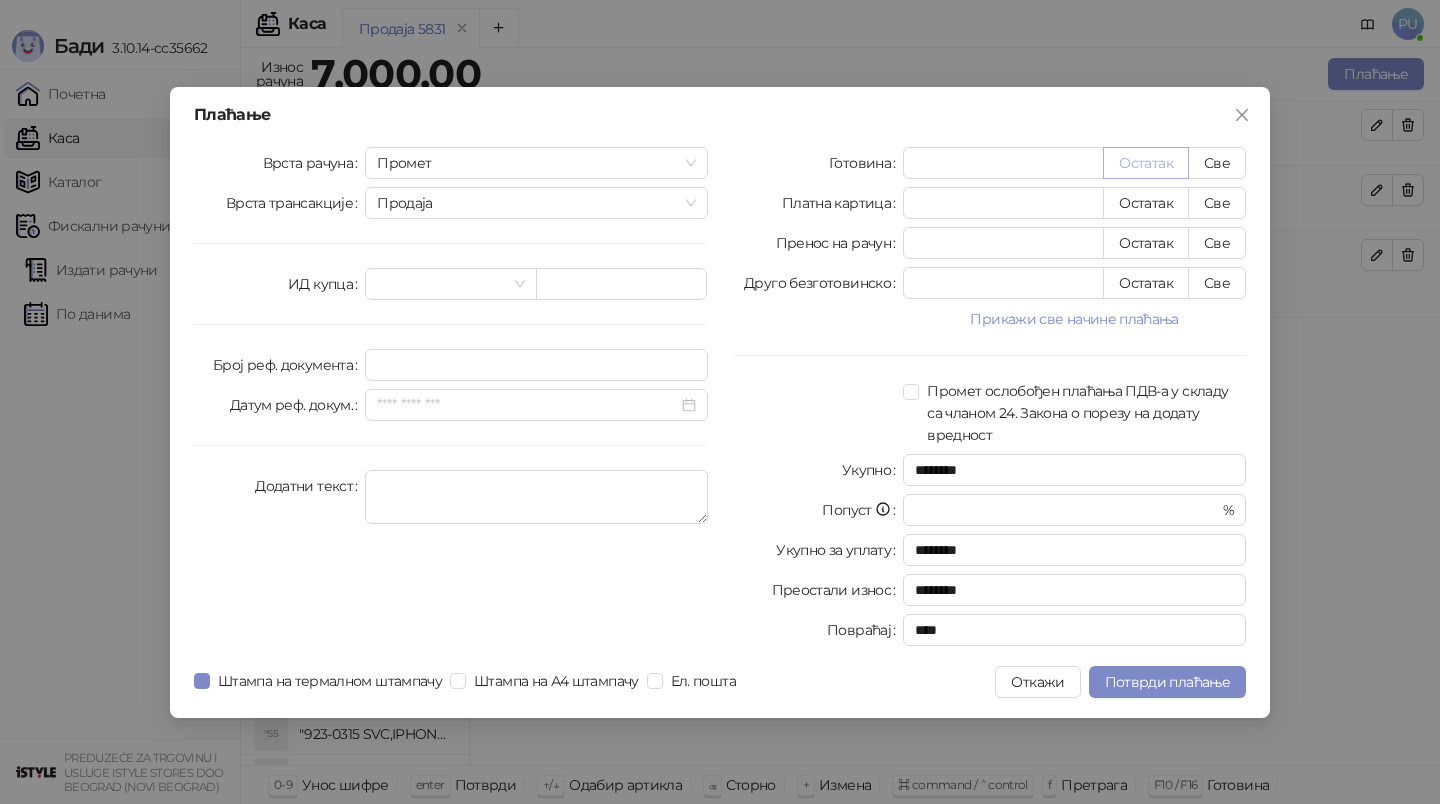 click on "Остатак" at bounding box center [1146, 163] 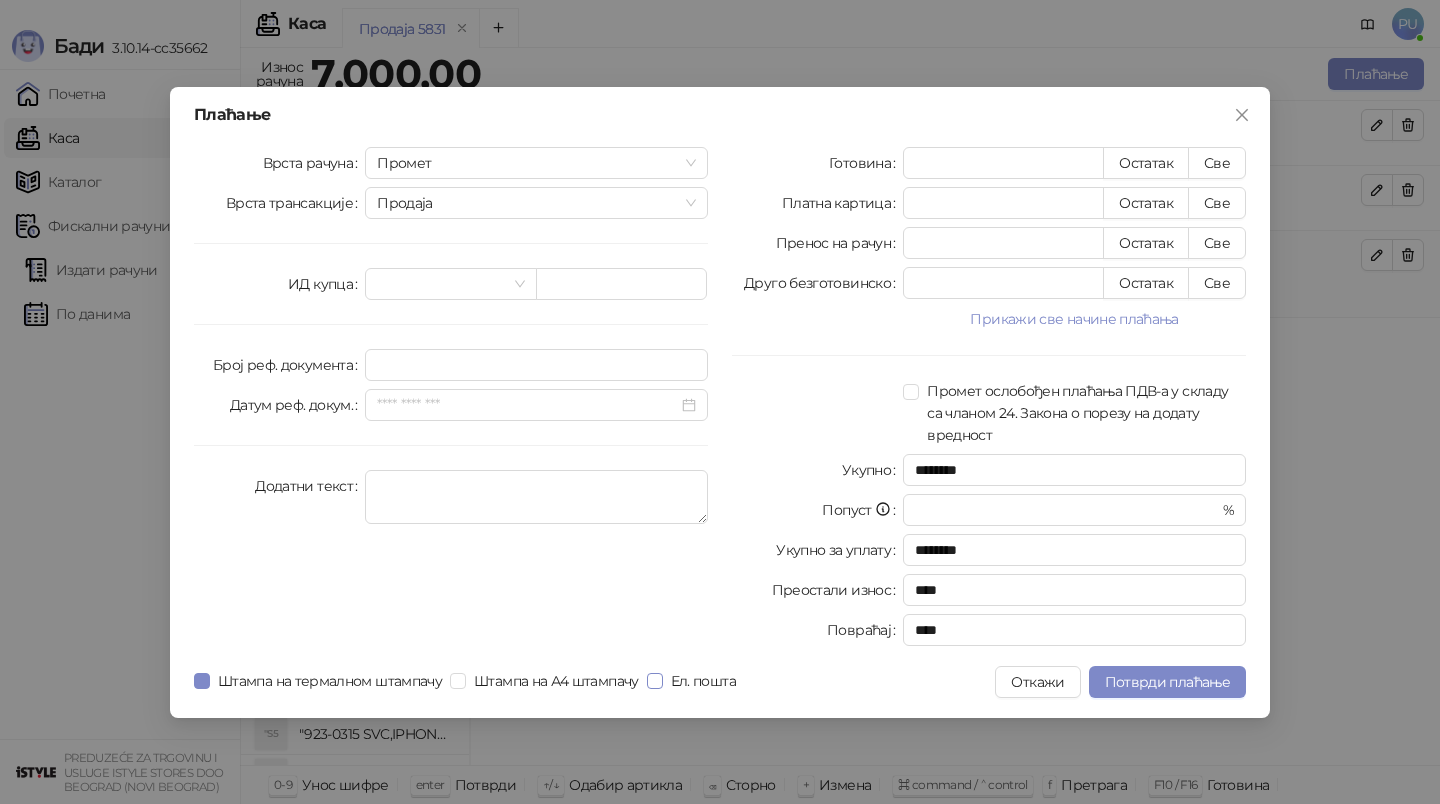 click on "Ел. пошта" at bounding box center (703, 681) 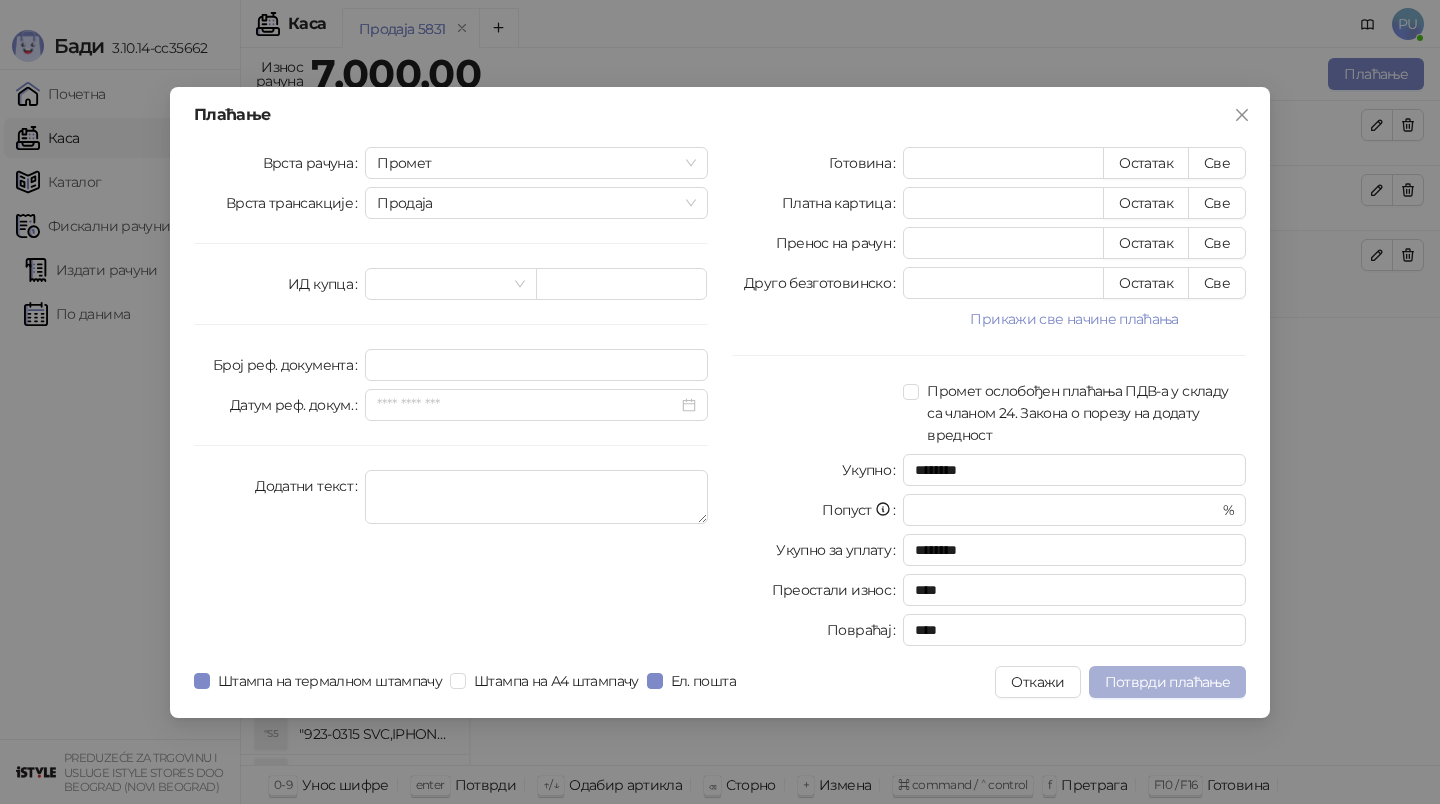click on "Потврди плаћање" at bounding box center [1167, 682] 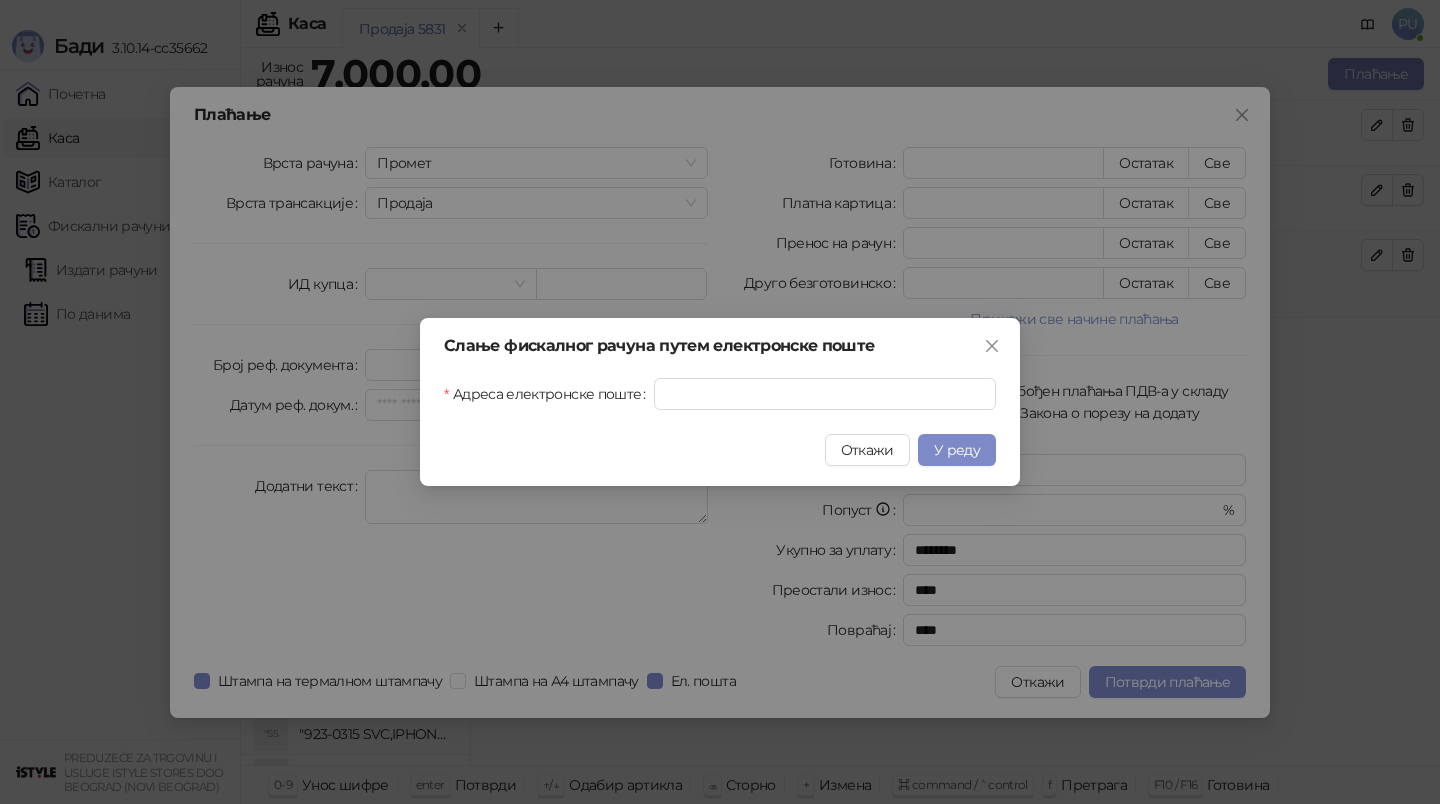 click on "Слање фискалног рачуна путем електронске поште Адреса електронске поште Откажи У реду" at bounding box center [720, 402] 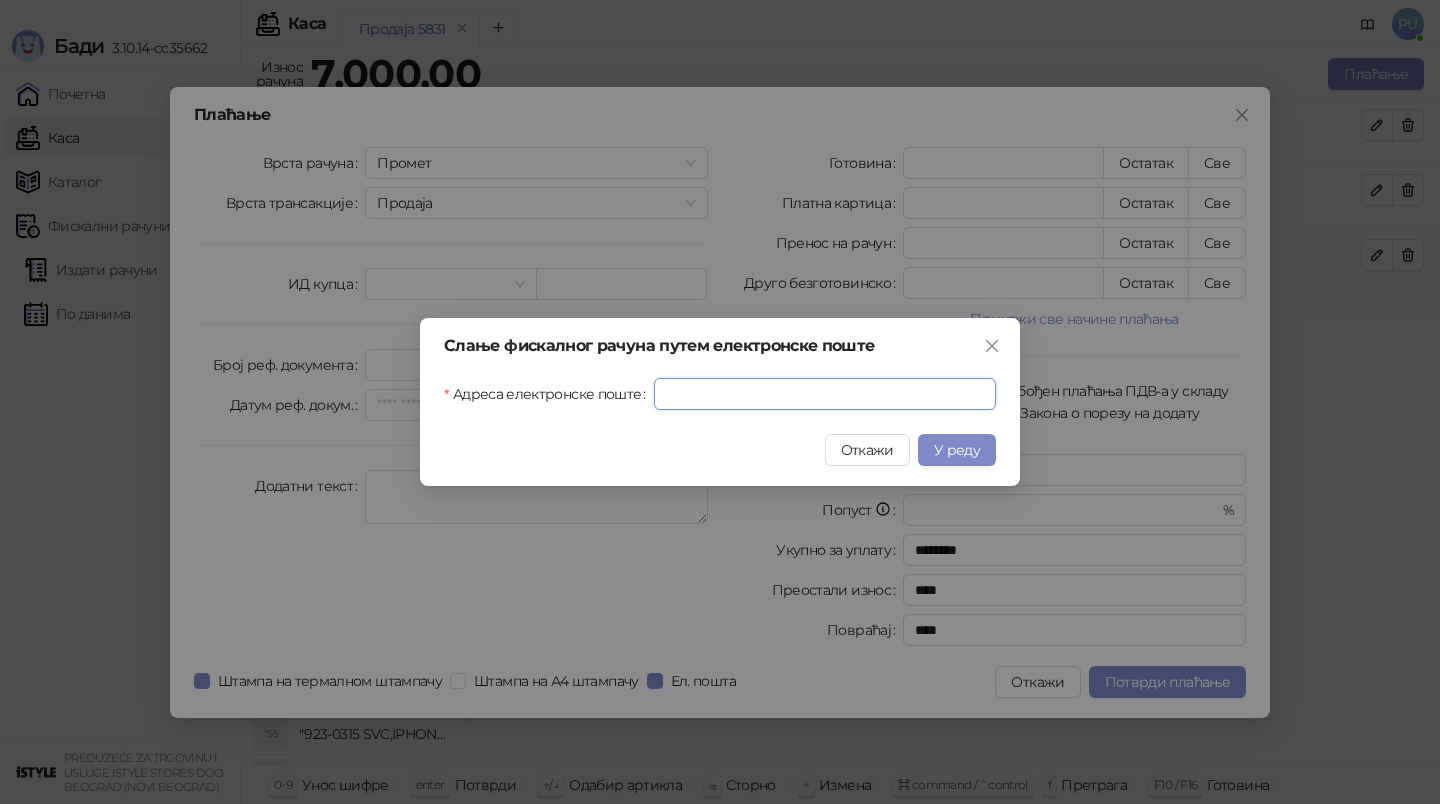 click on "Адреса електронске поште" at bounding box center (825, 394) 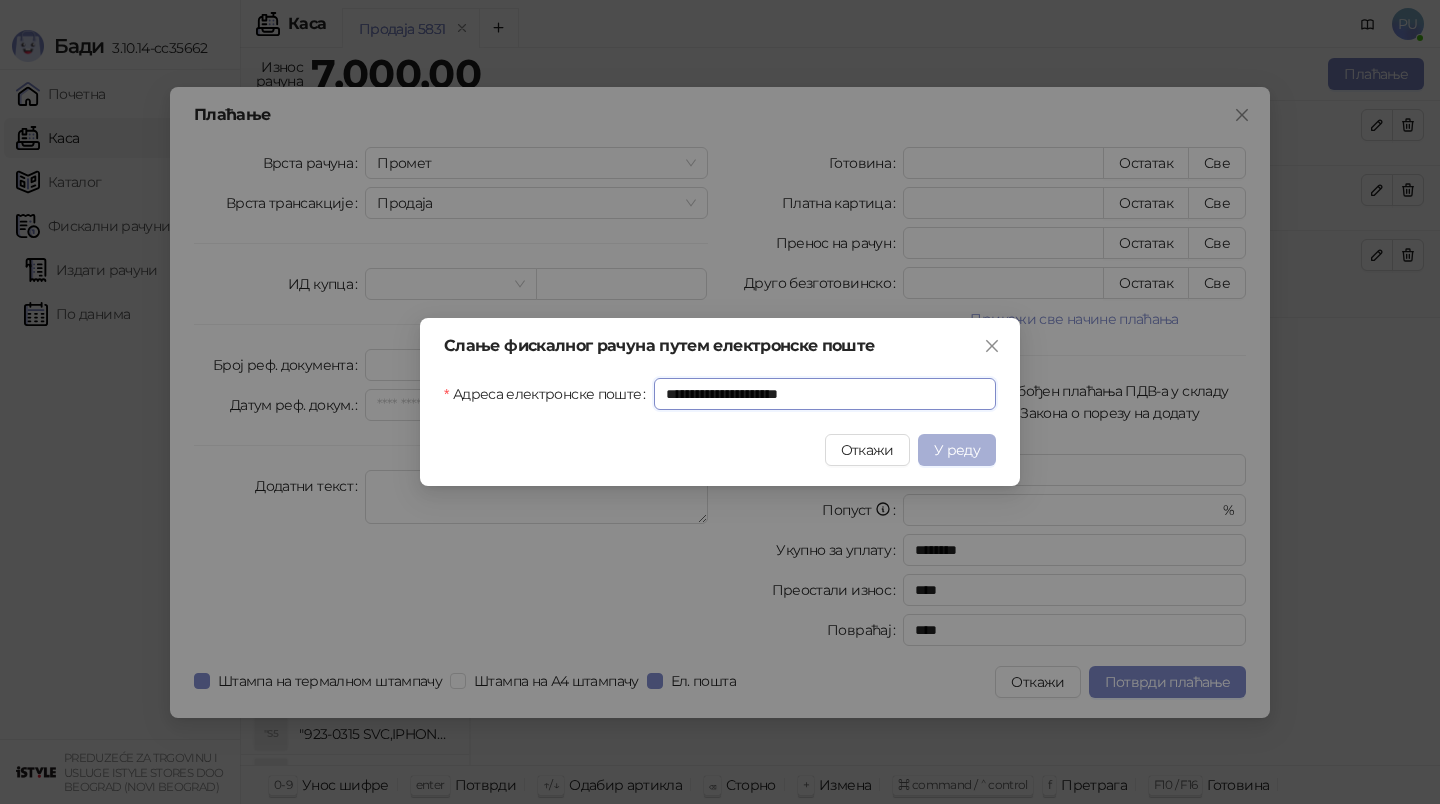 type on "**********" 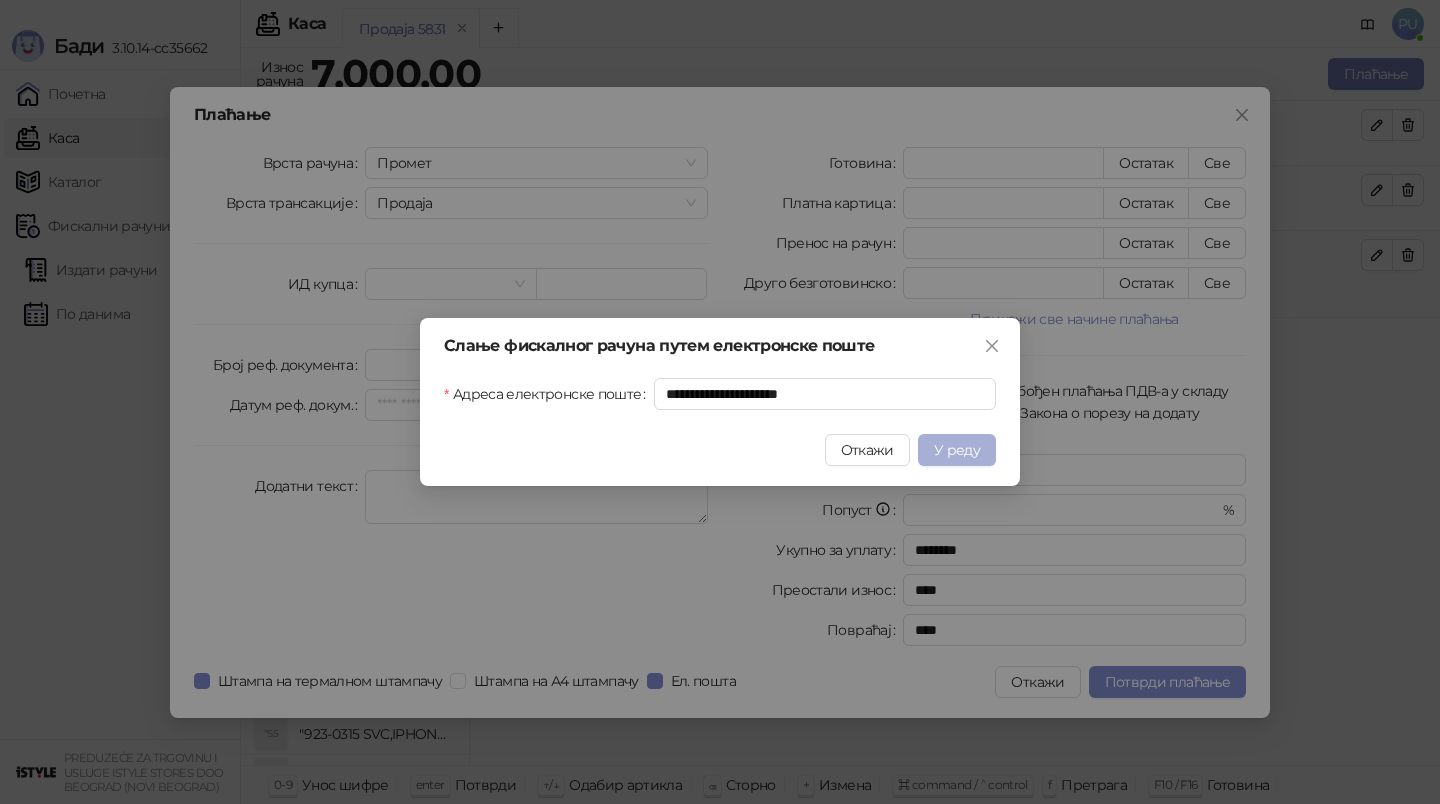click on "У реду" at bounding box center [957, 450] 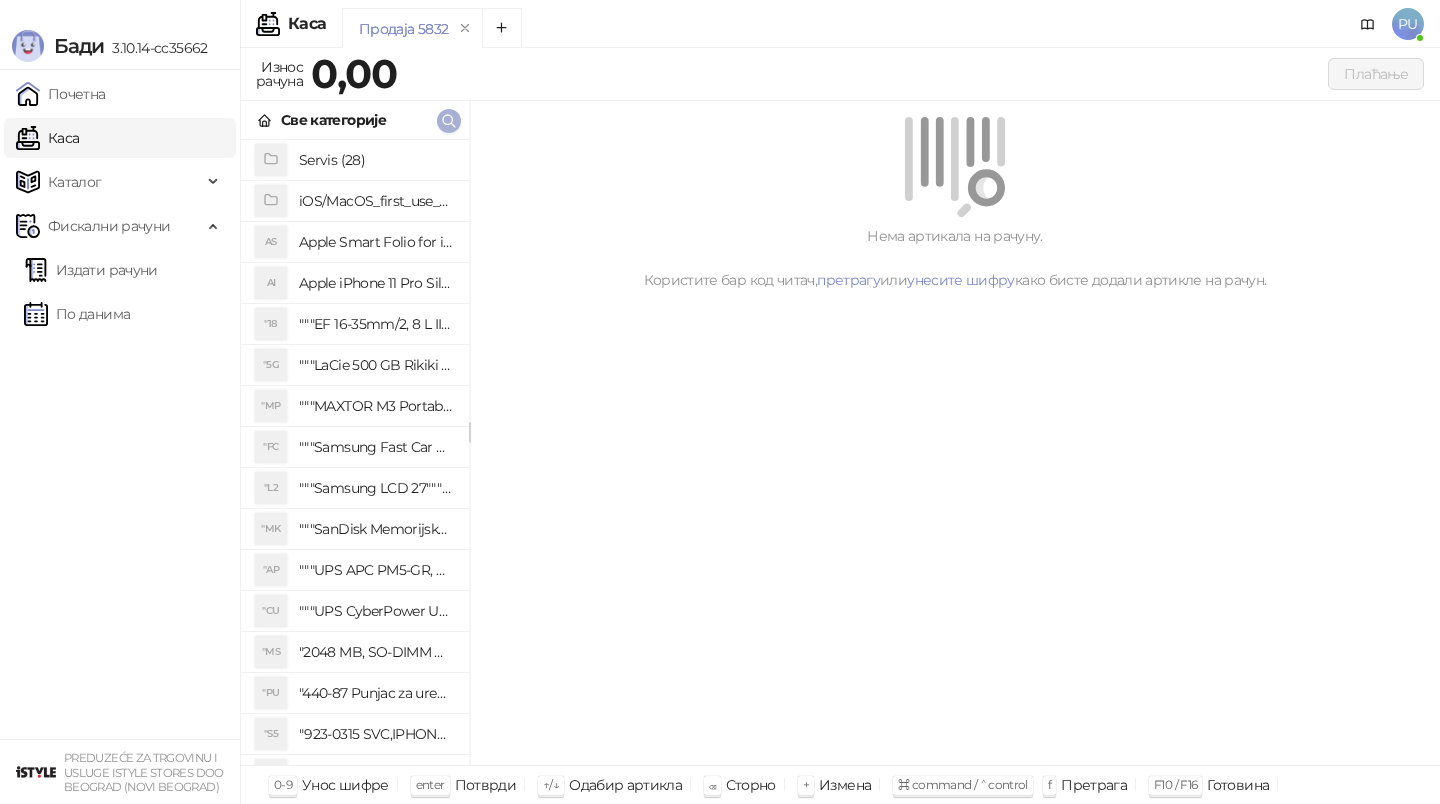 click 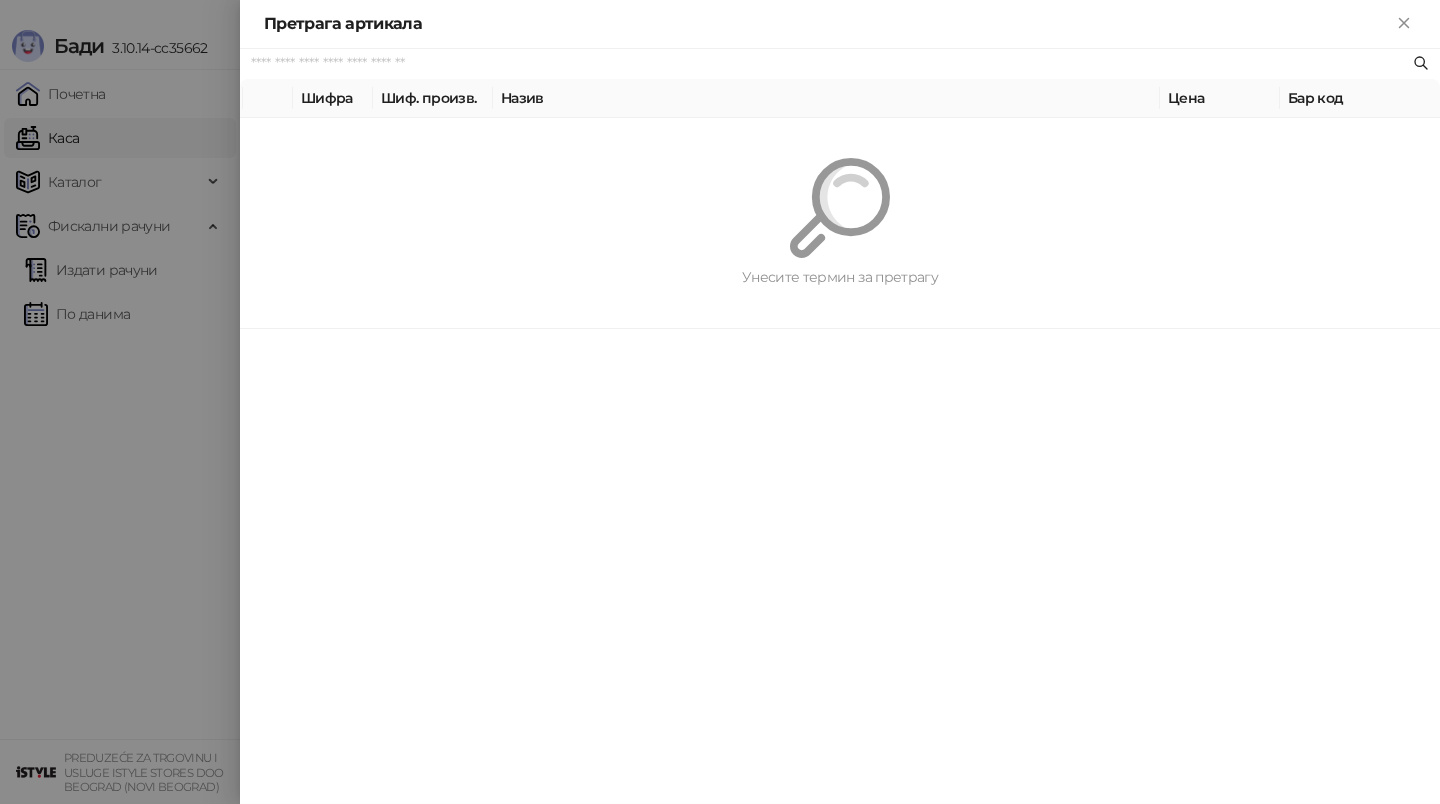 paste on "*********" 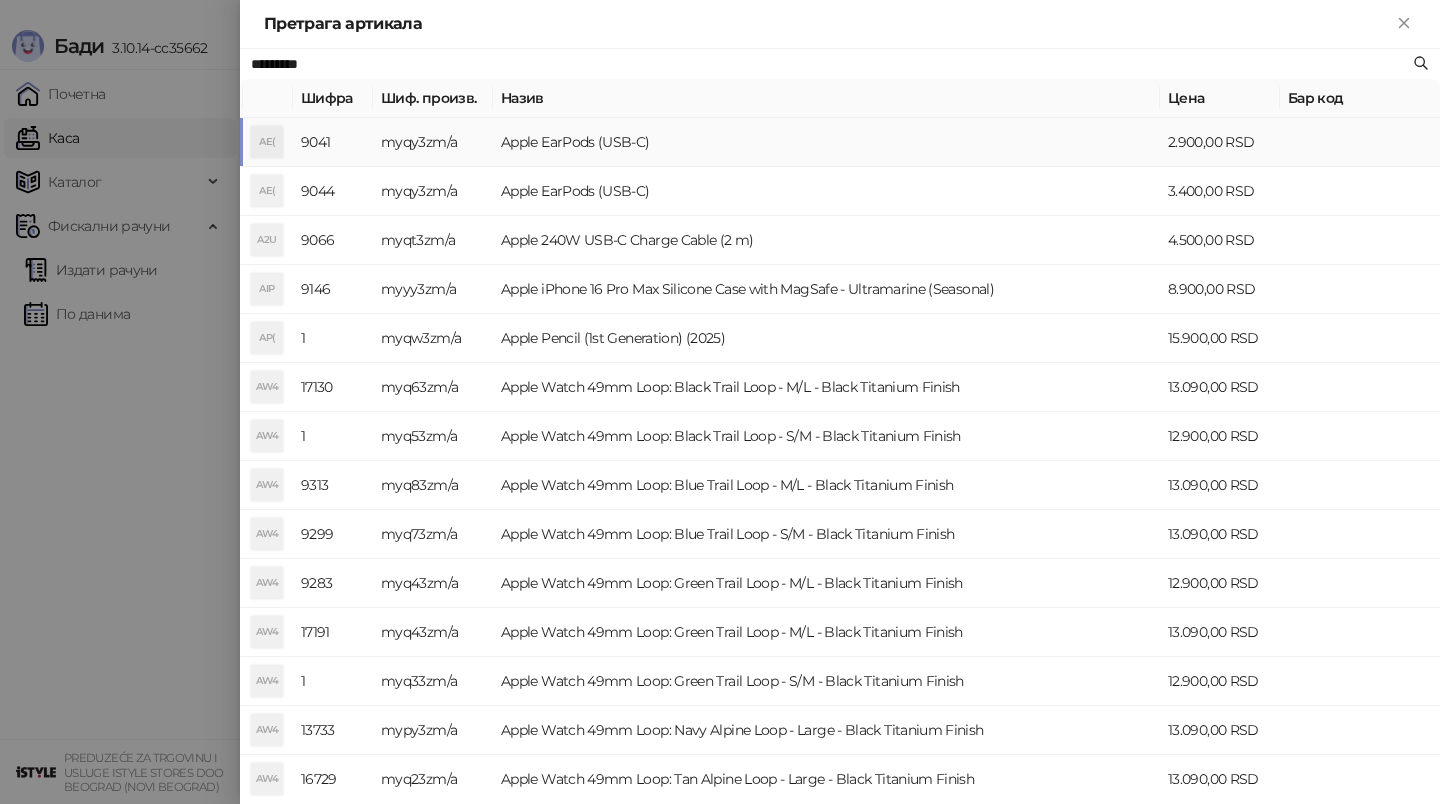 click on "Apple EarPods (USB-C)" at bounding box center (826, 142) 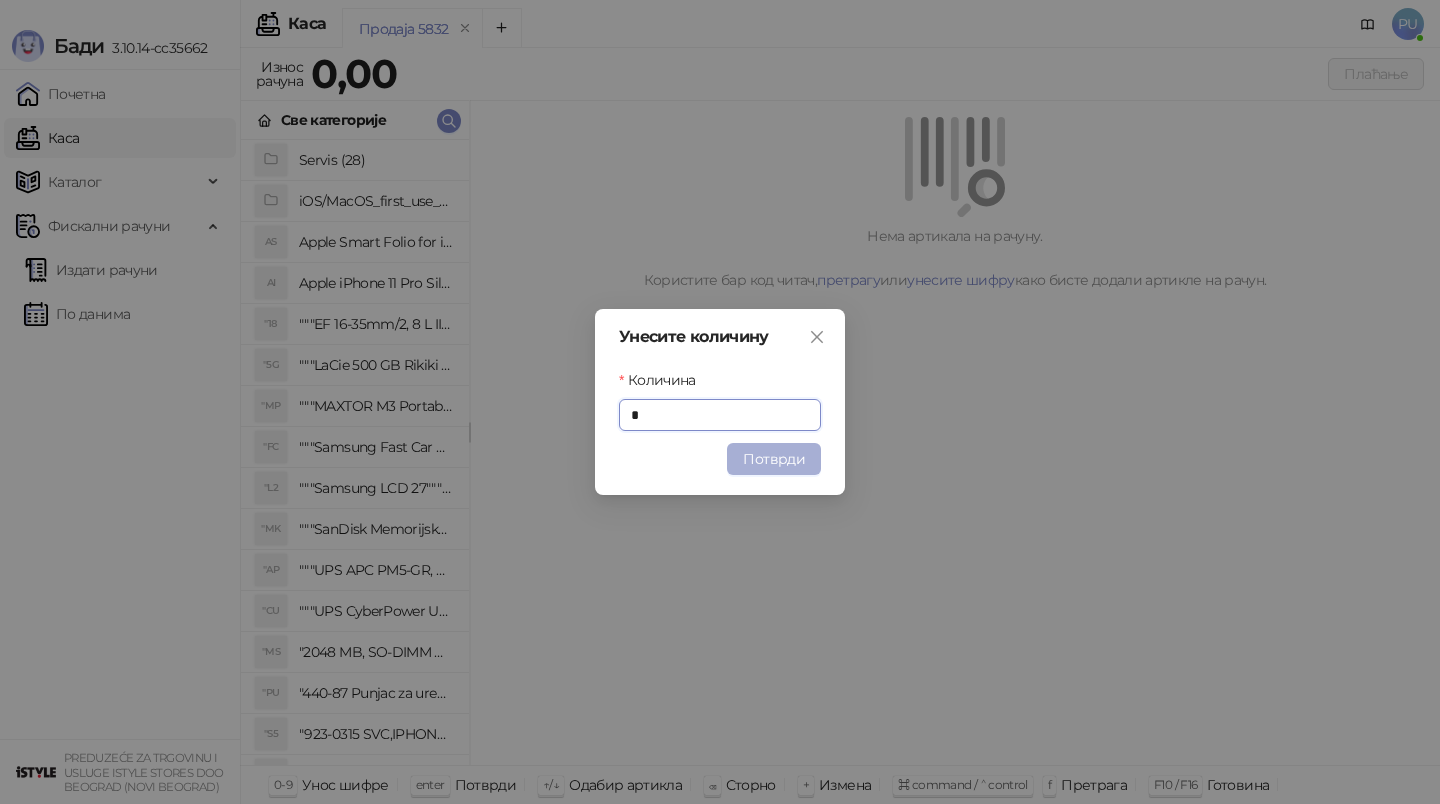 click on "Потврди" at bounding box center [774, 459] 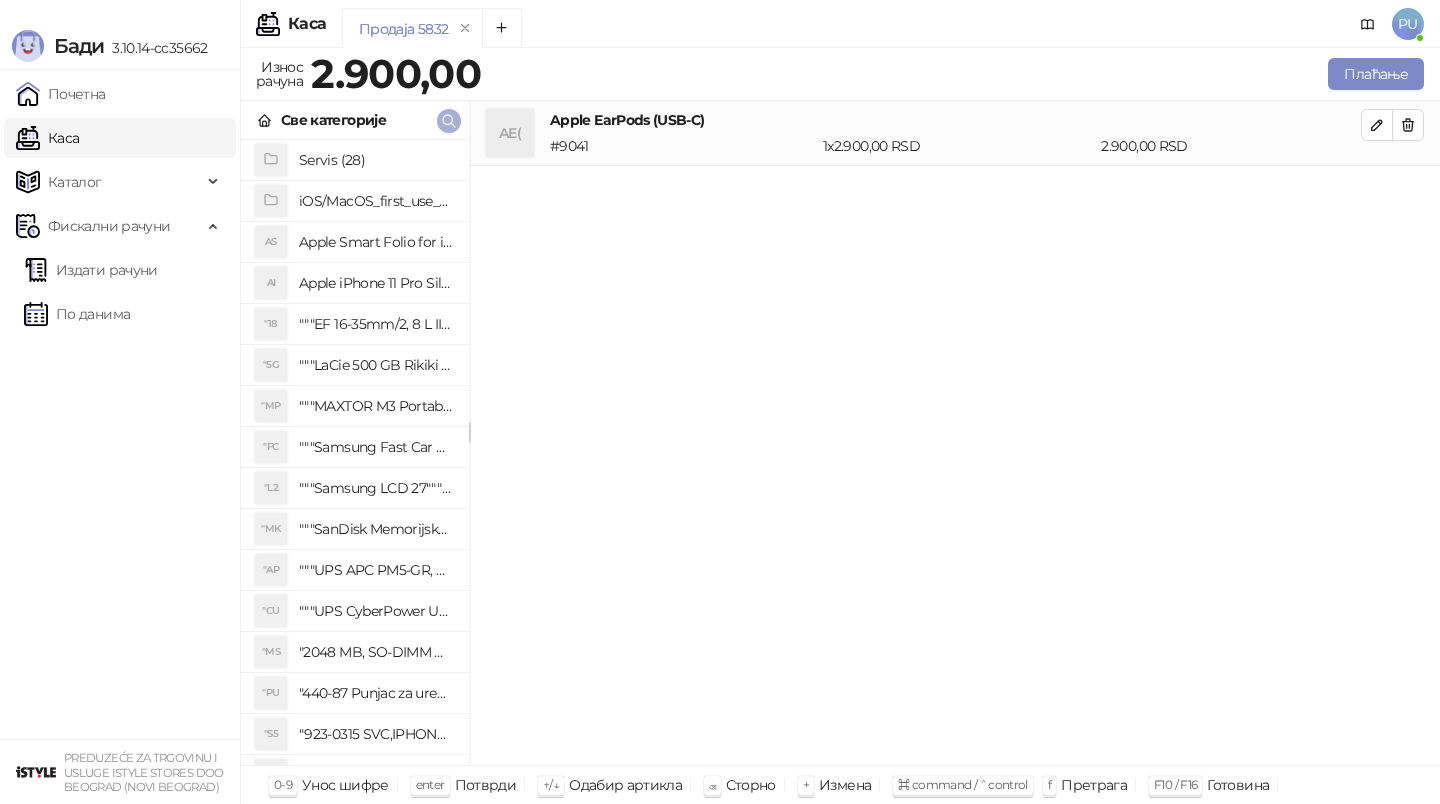 click 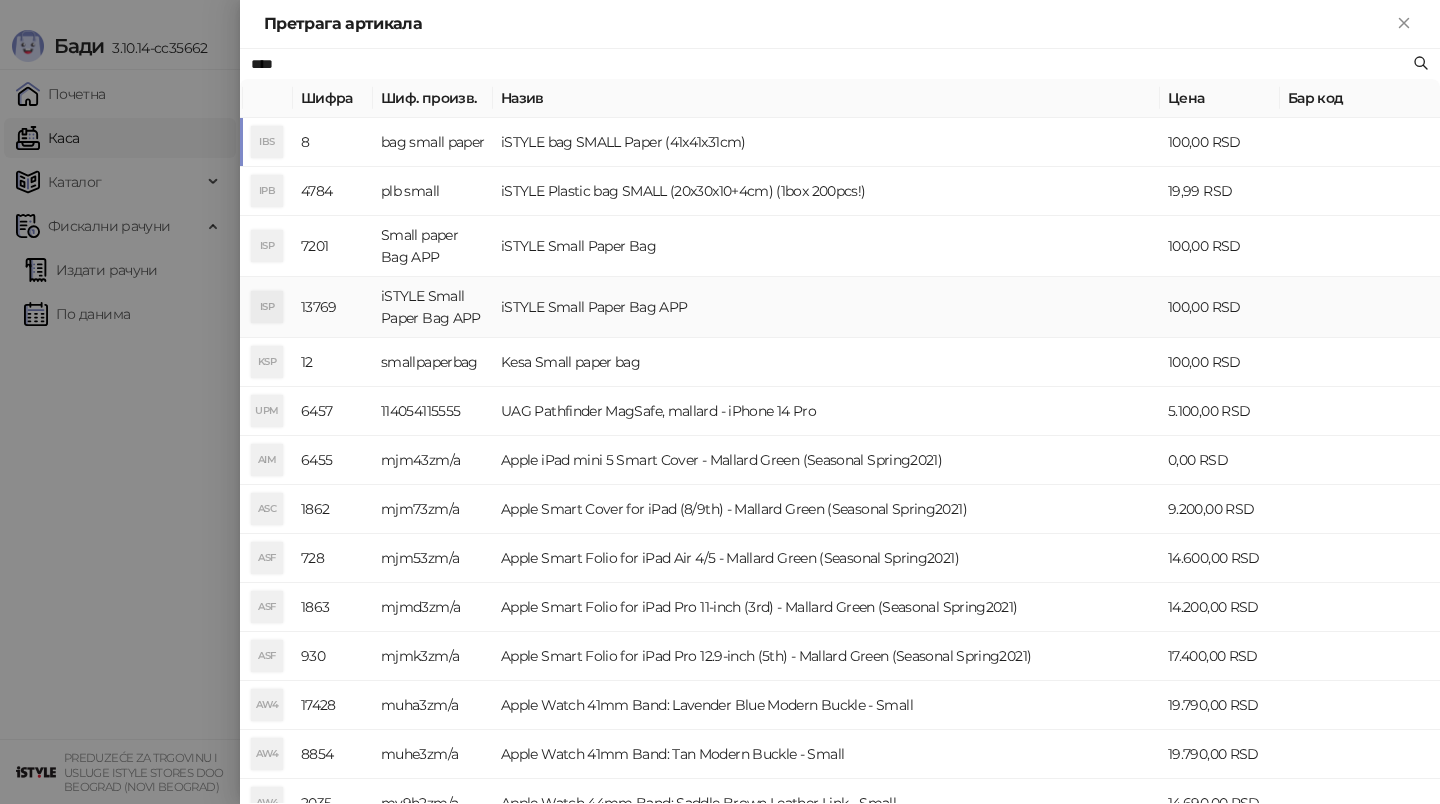 type on "****" 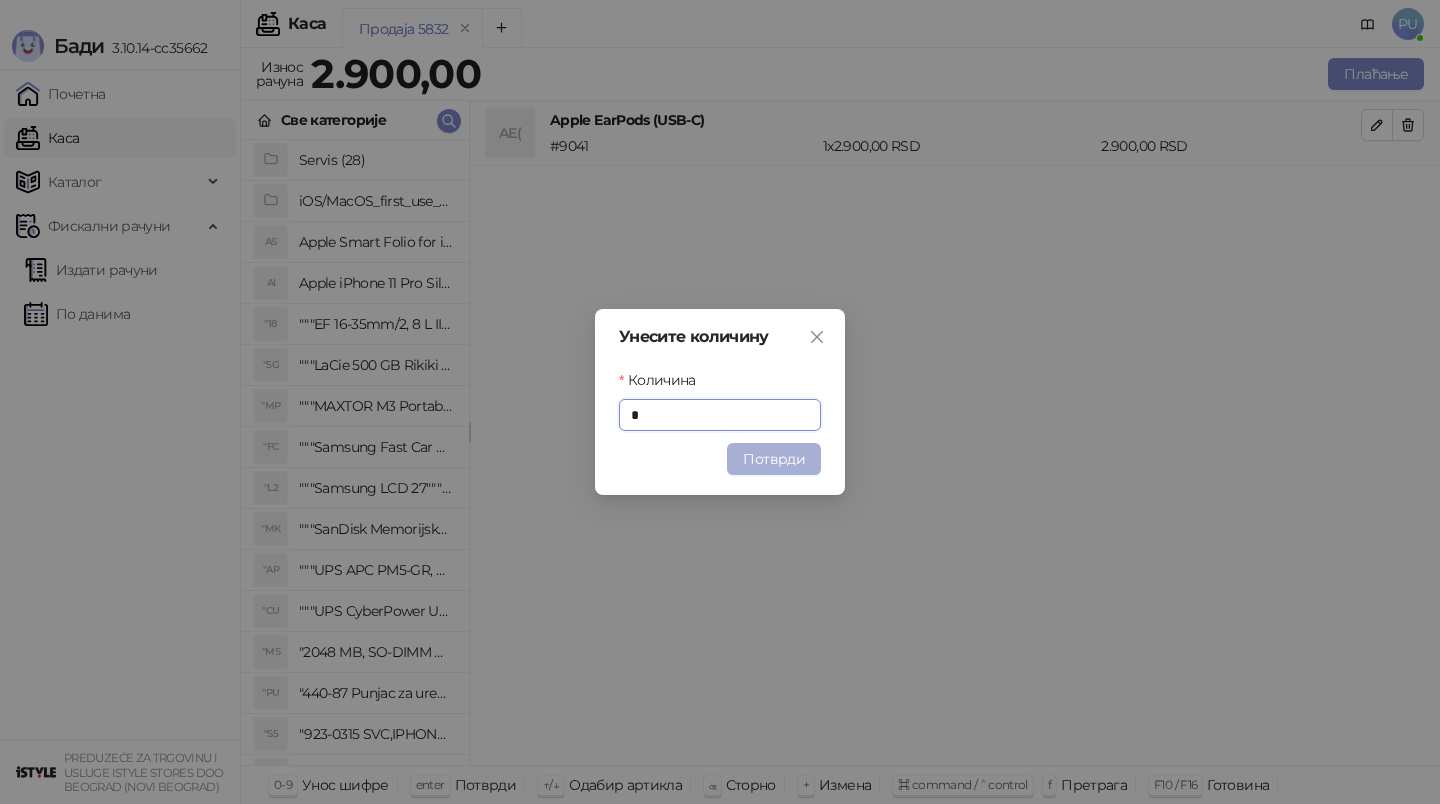 click on "Потврди" at bounding box center [774, 459] 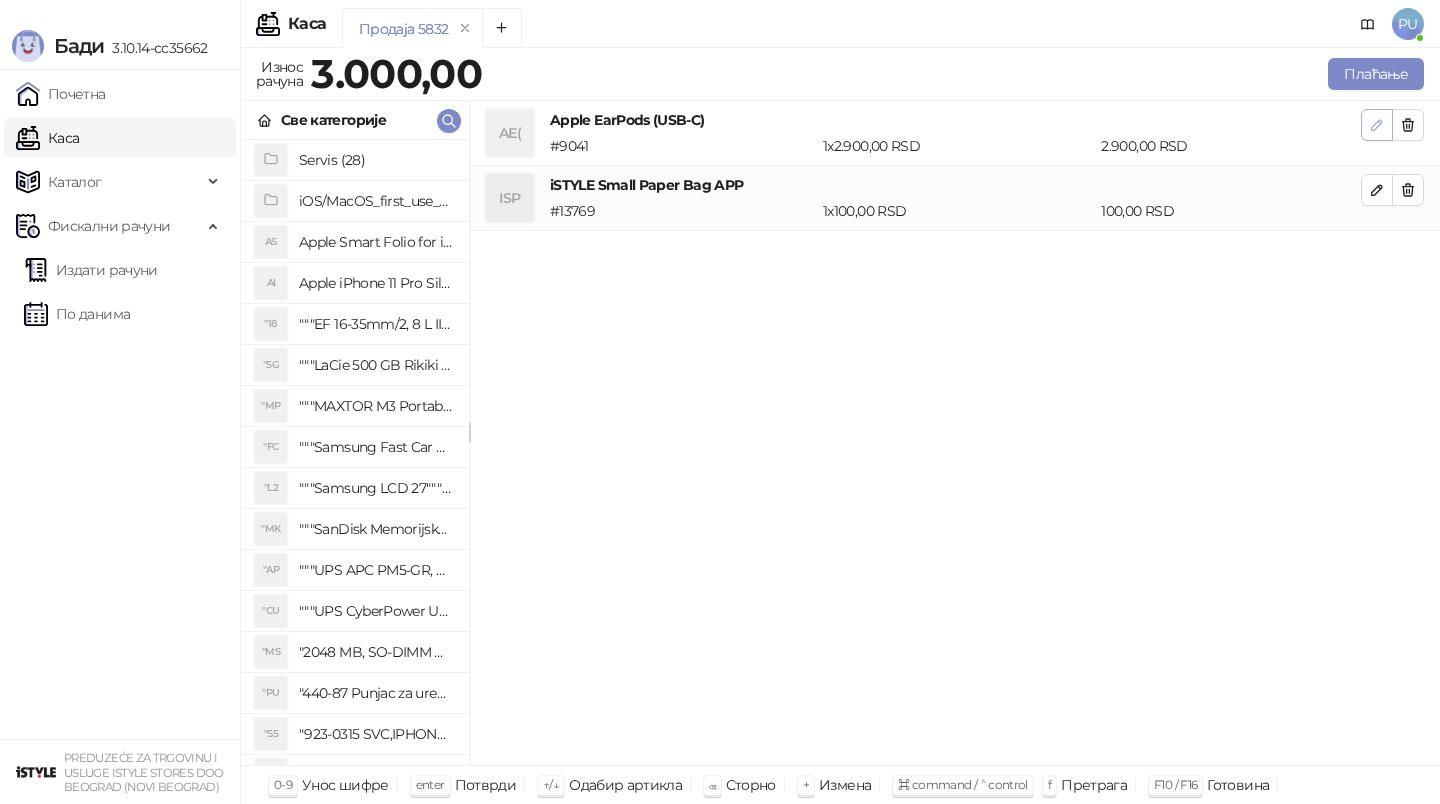 click 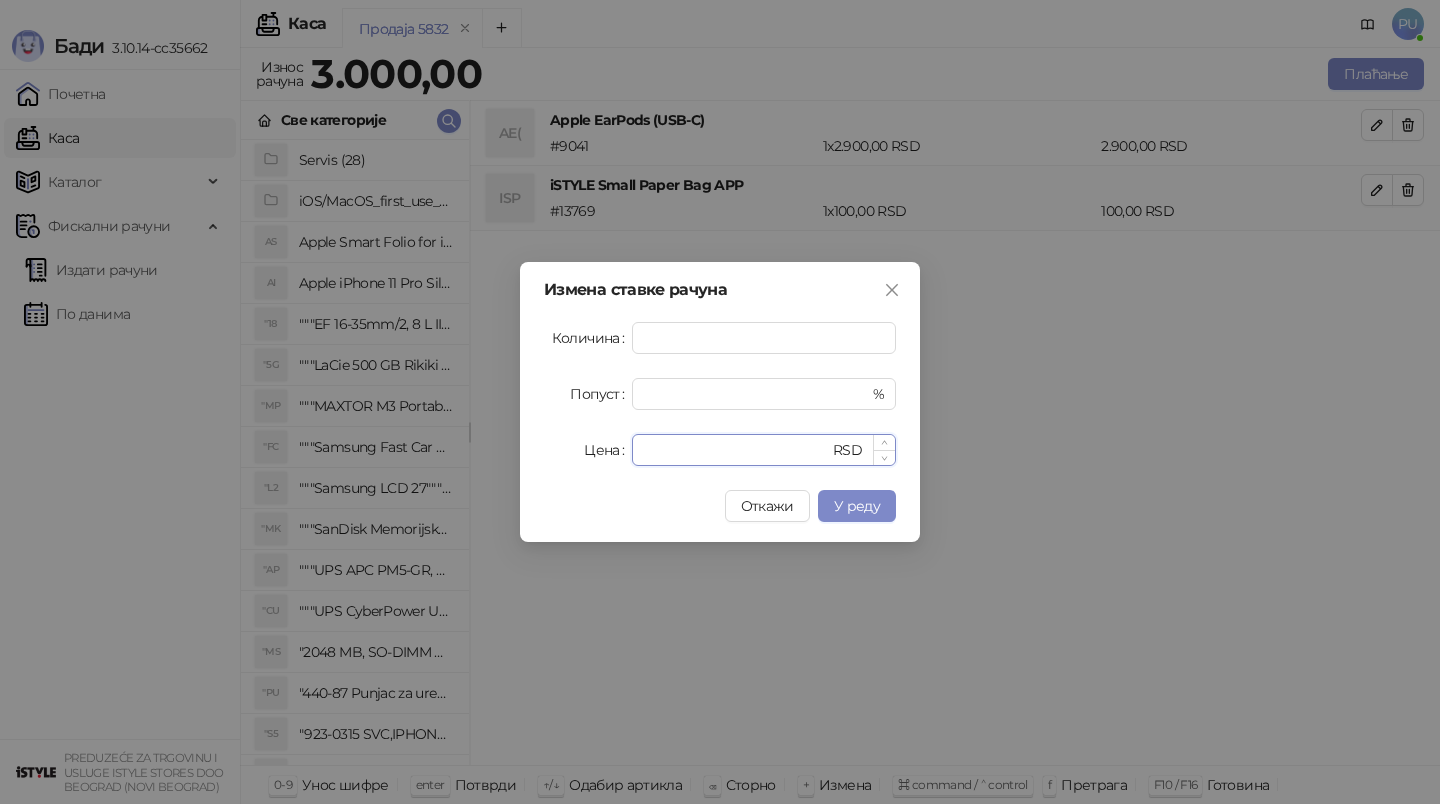 click on "****" at bounding box center (736, 450) 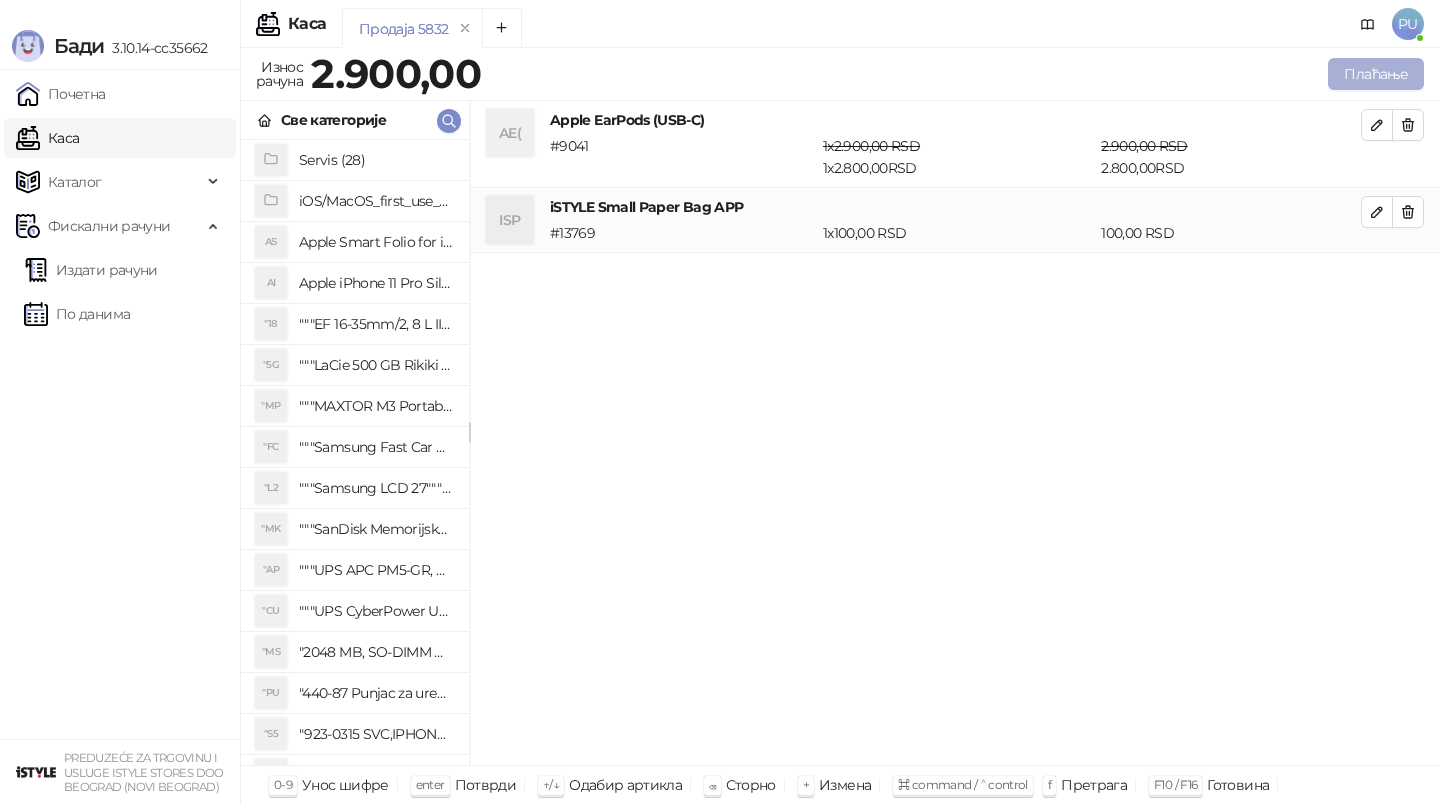 click on "Плаћање" at bounding box center [1376, 74] 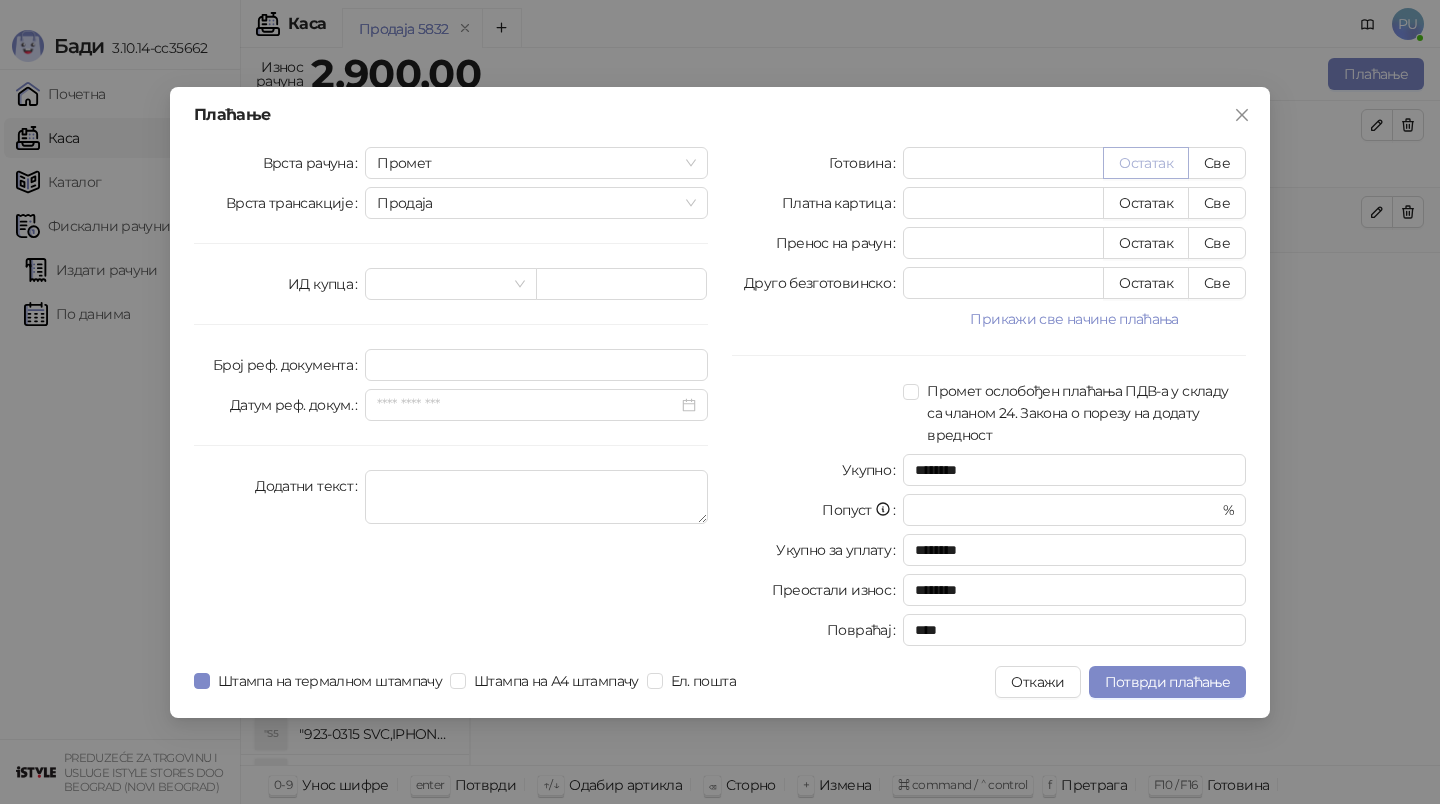 click on "Остатак" at bounding box center [1146, 163] 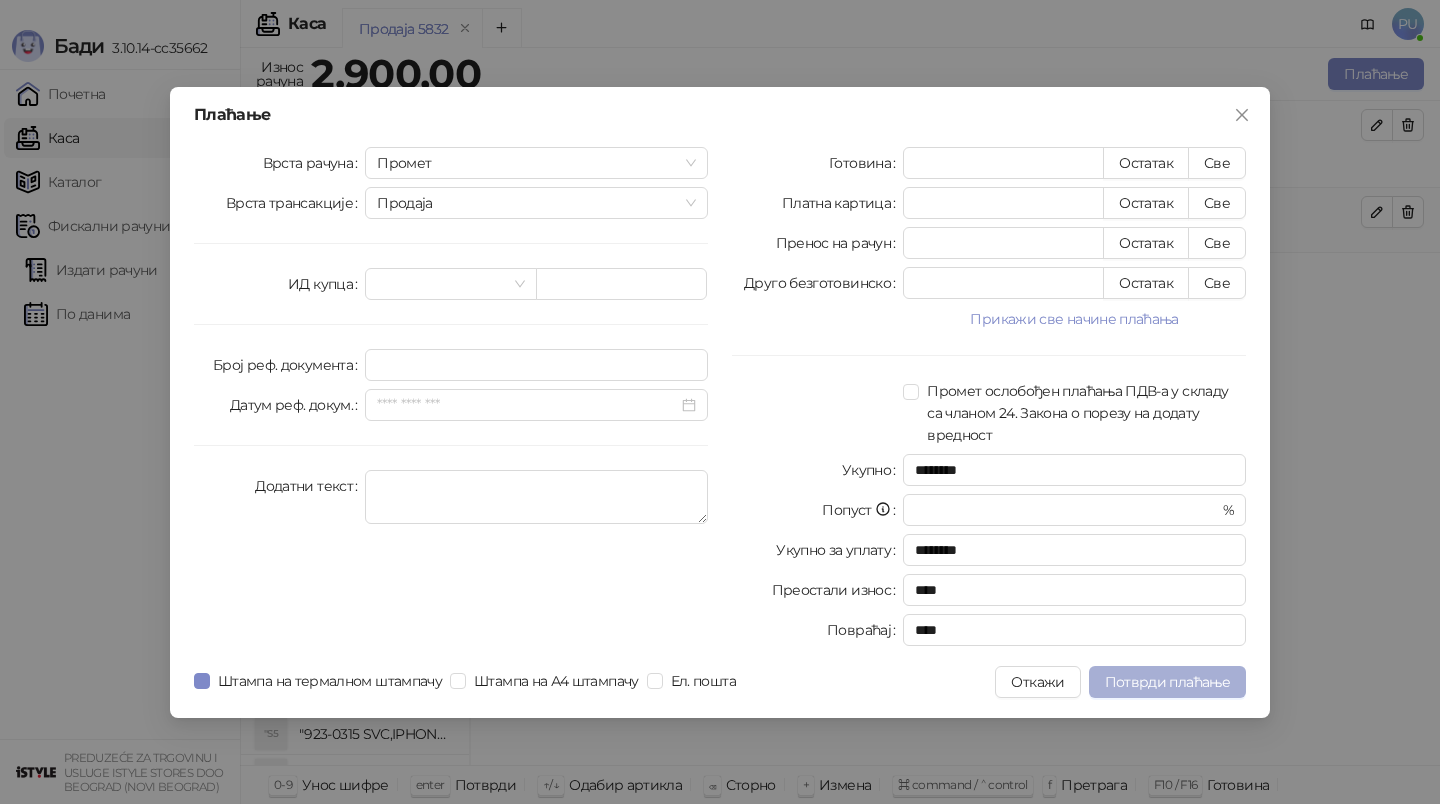 click on "Потврди плаћање" at bounding box center [1167, 682] 